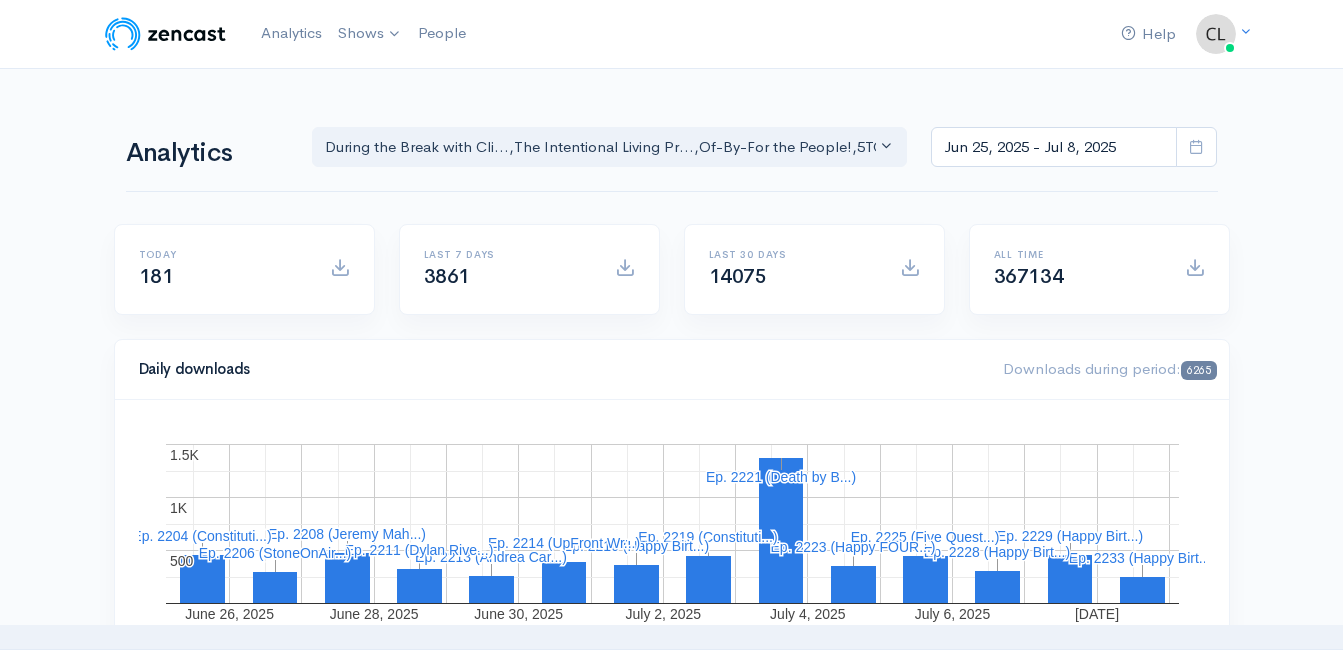 scroll, scrollTop: 0, scrollLeft: 0, axis: both 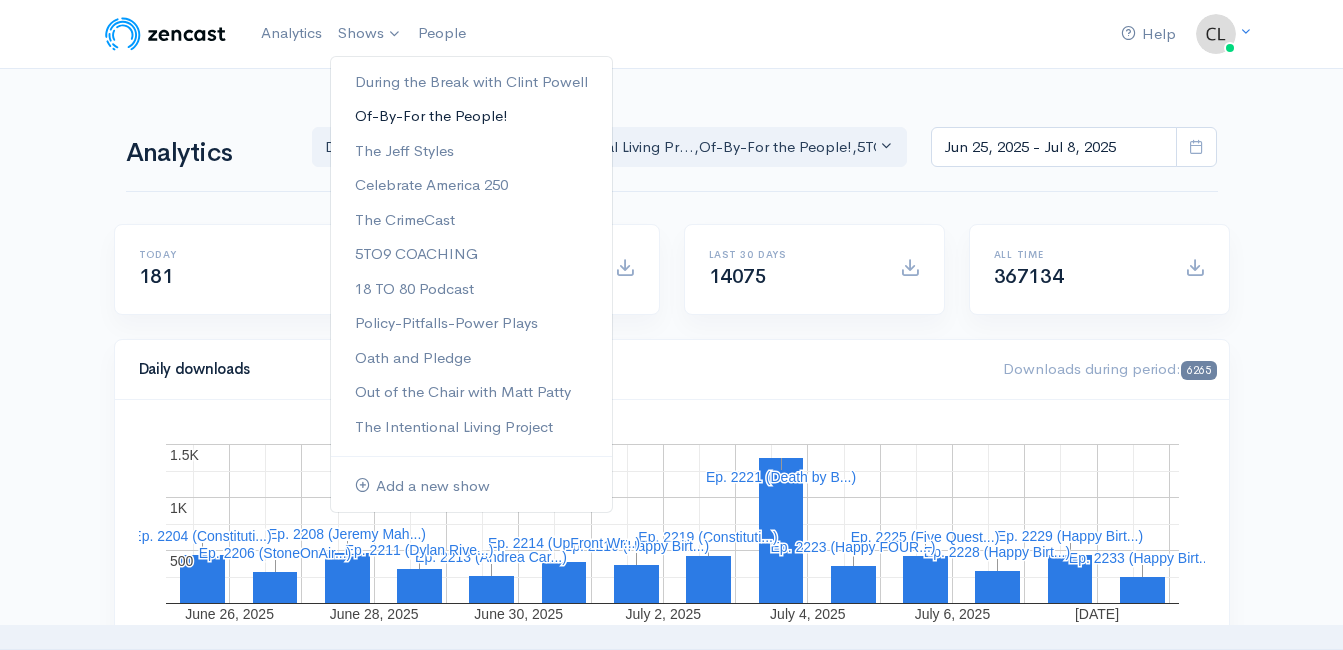 click on "Of-By-For the People!" at bounding box center [471, 116] 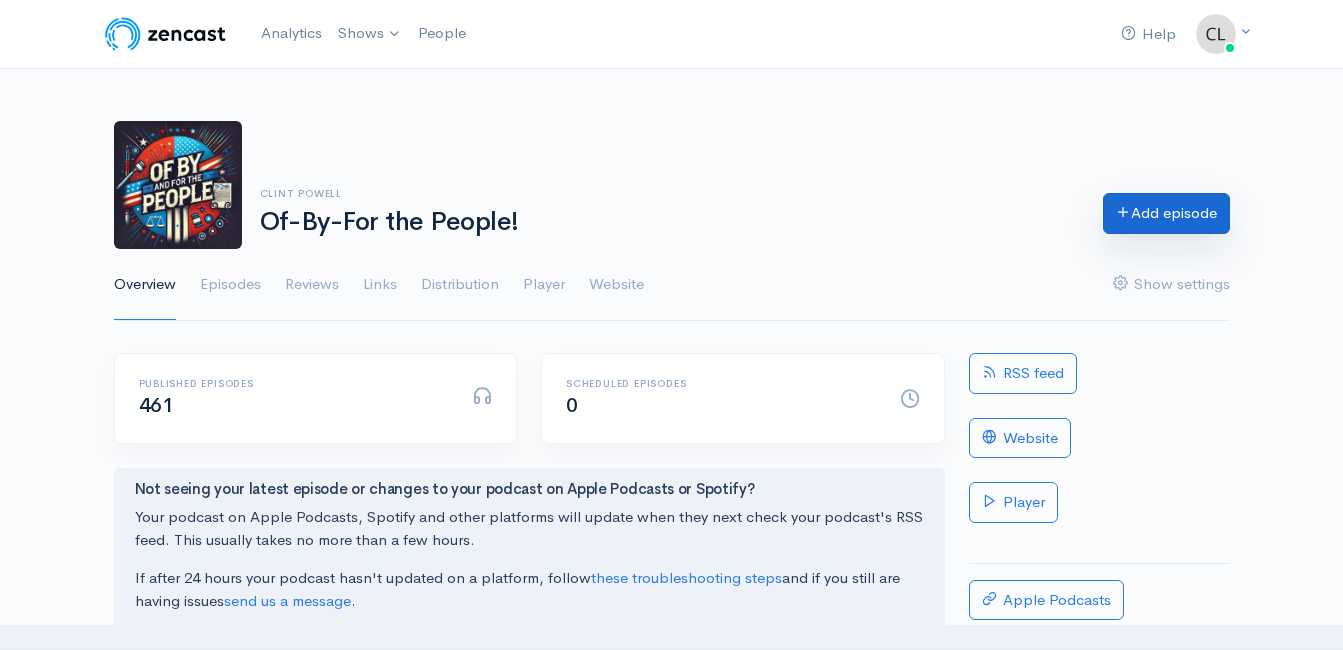 scroll, scrollTop: 0, scrollLeft: 0, axis: both 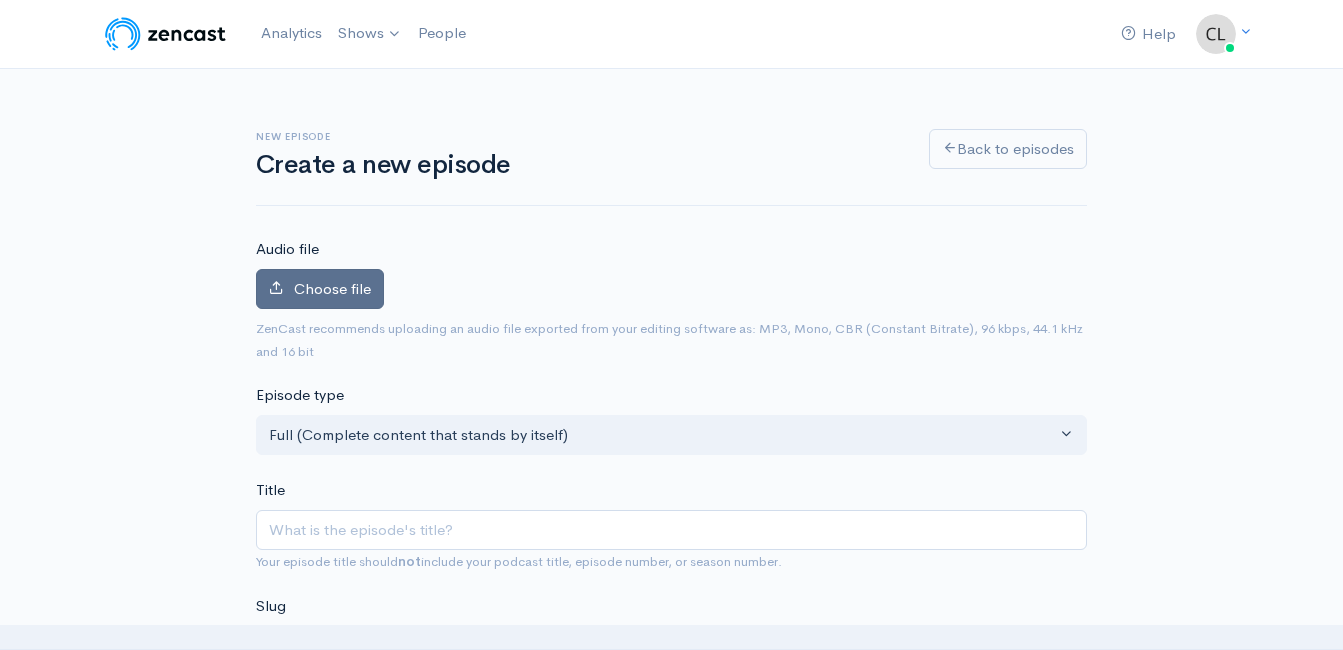 click on "Choose file" at bounding box center (332, 288) 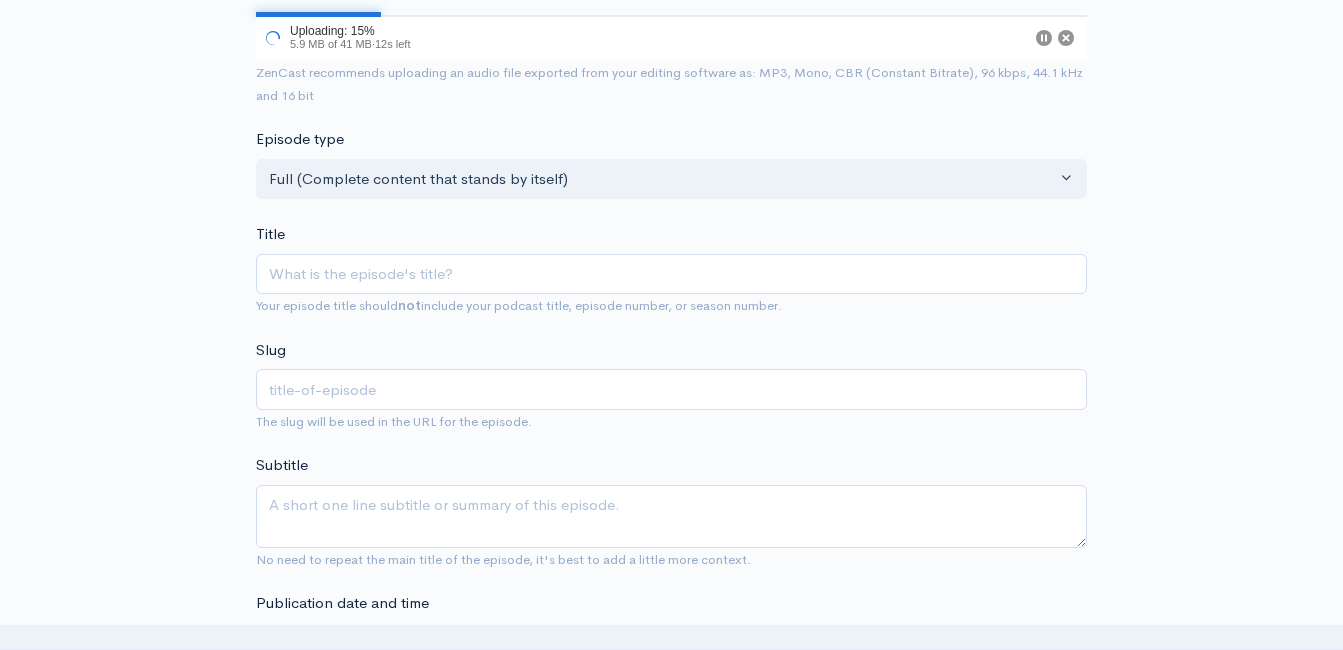 scroll, scrollTop: 400, scrollLeft: 0, axis: vertical 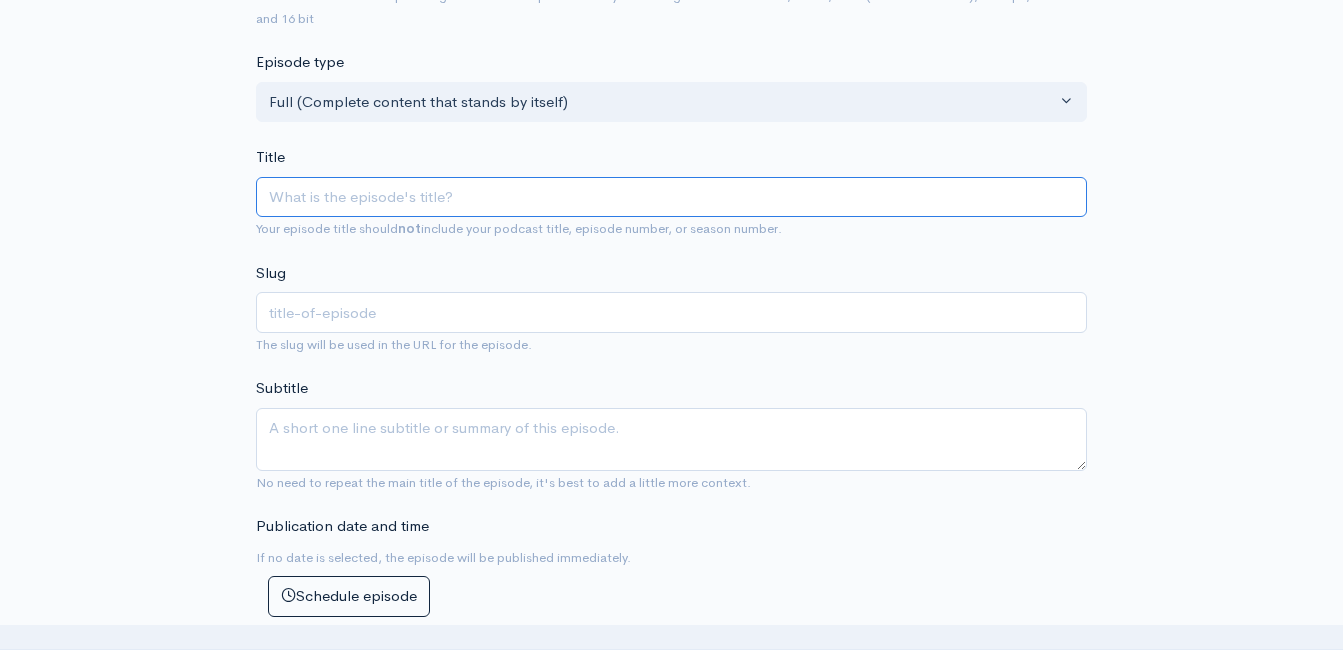 paste on "Article 3 - Section 1 - Lifetime Tenure for Federal Judges!" 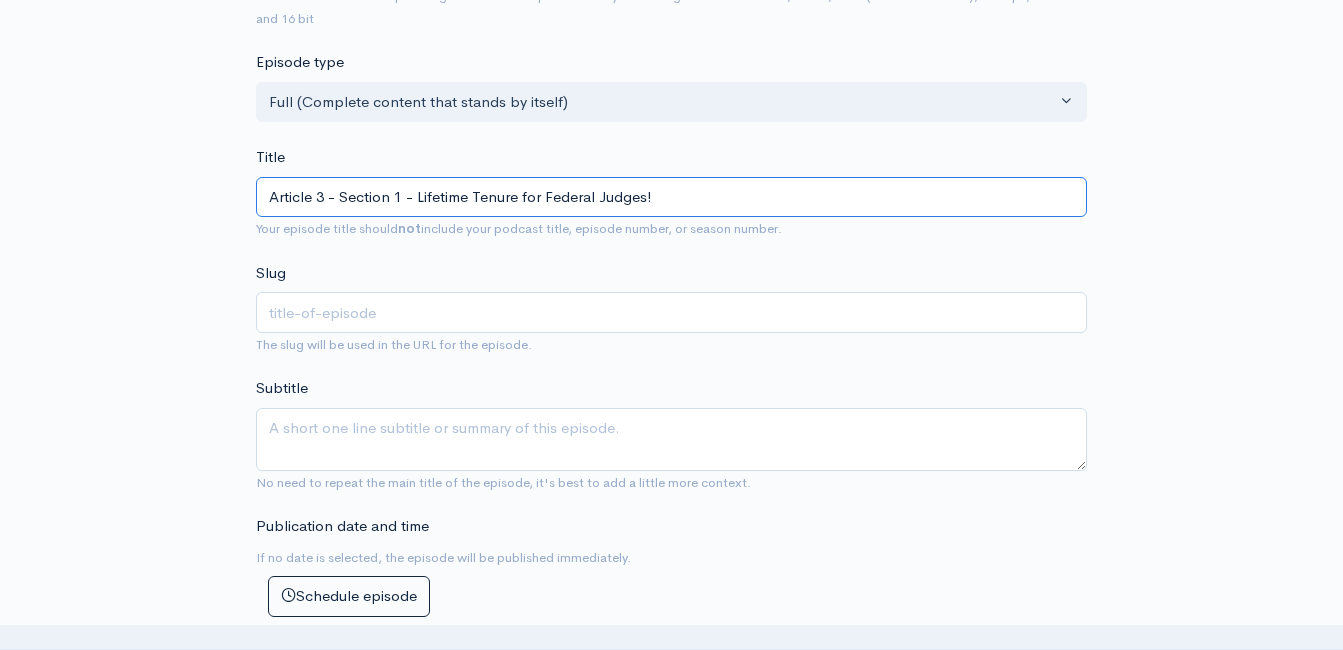 click on "Article 3 - Section 1 - Lifetime Tenure for Federal Judges!" at bounding box center [671, 197] 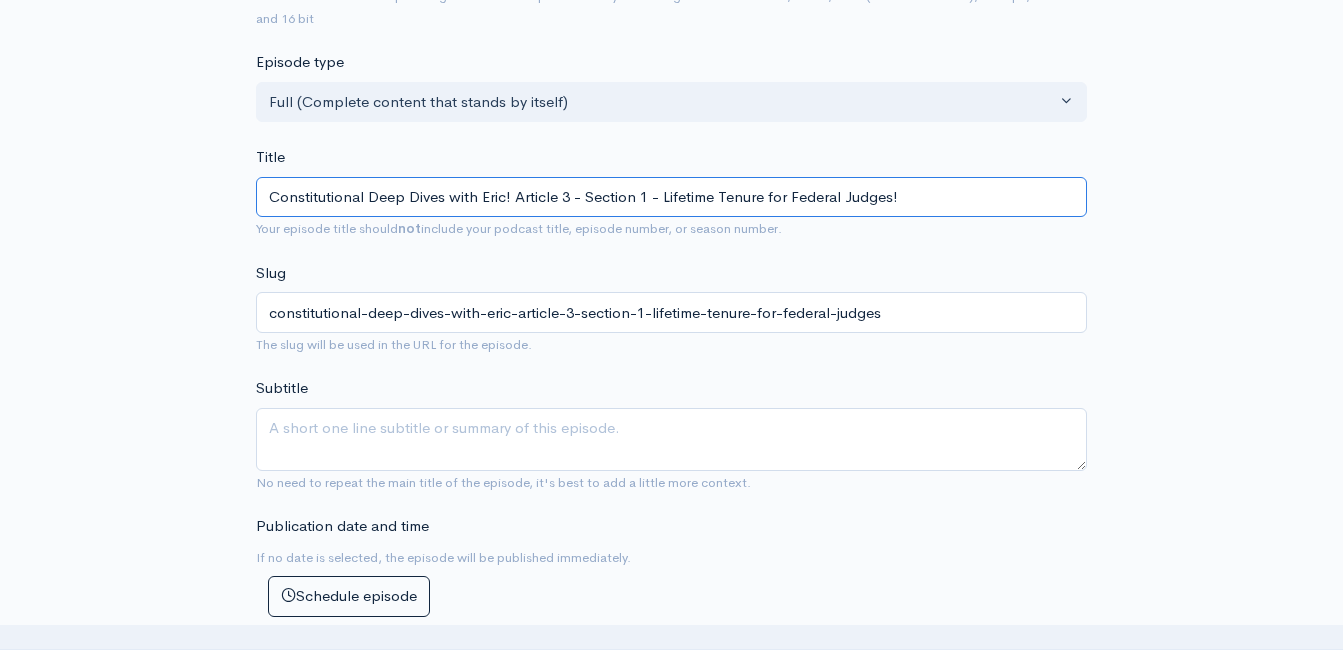 scroll, scrollTop: 446, scrollLeft: 0, axis: vertical 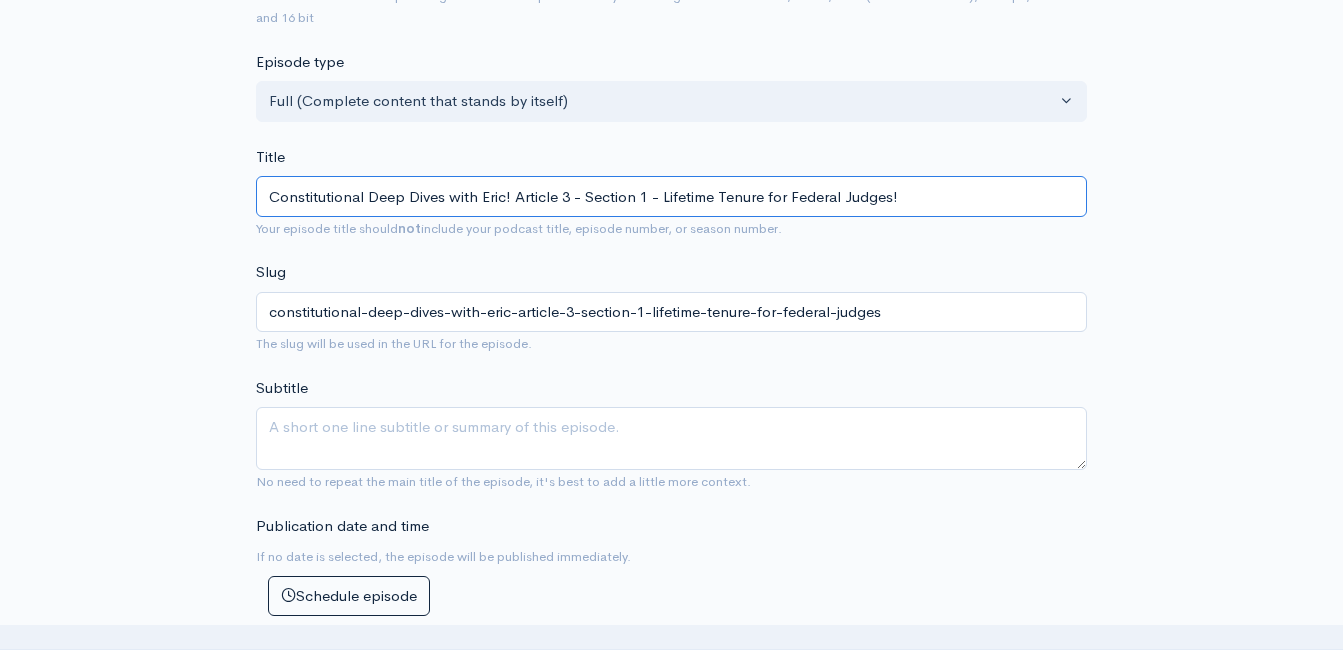 click on "Constitutional Deep Dives with Eric! Article 3 - Section 1 - Lifetime Tenure for Federal Judges!" at bounding box center (671, 196) 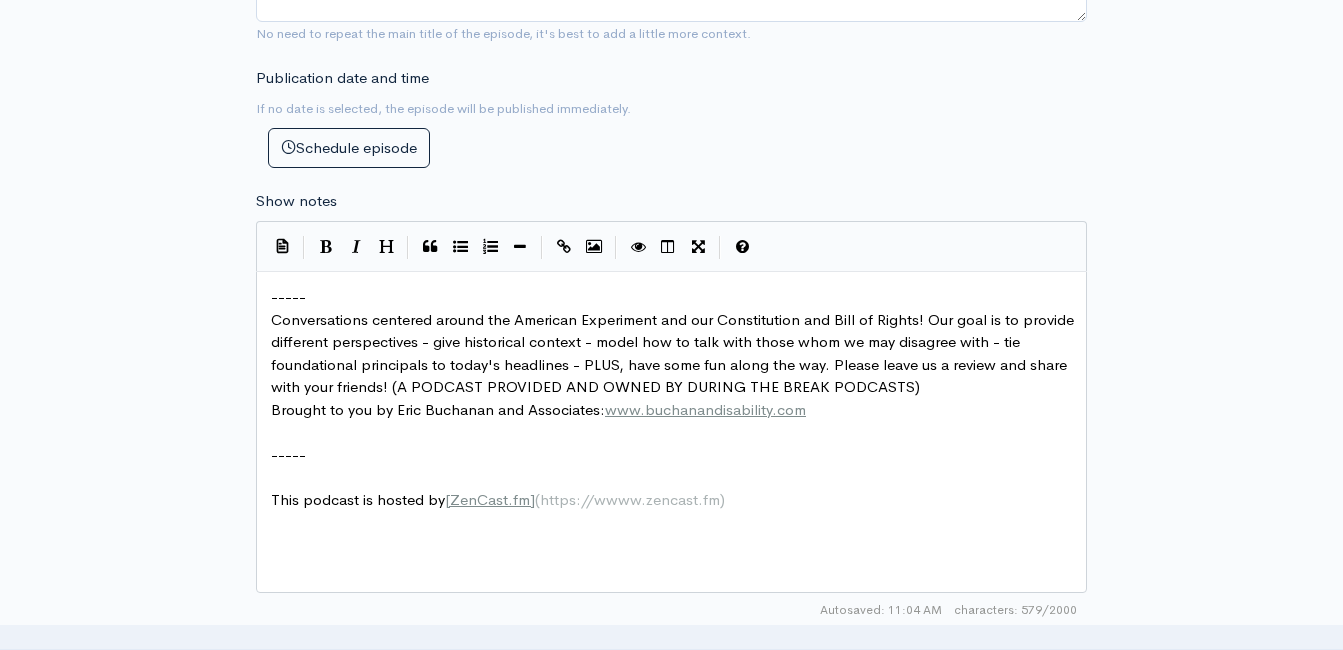 scroll, scrollTop: 946, scrollLeft: 0, axis: vertical 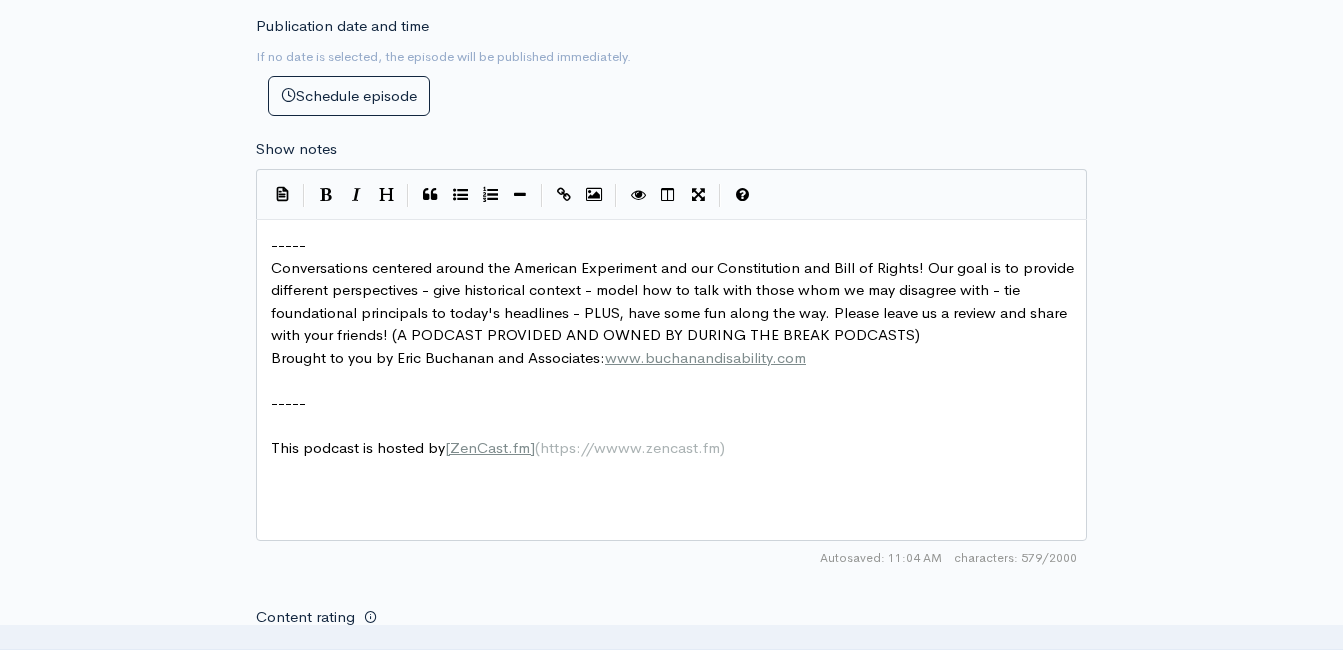 type on "Constitutional Deep Dives with Eric! Article 3 - Section 1 - Lifetime Tenure for Federal Judges!" 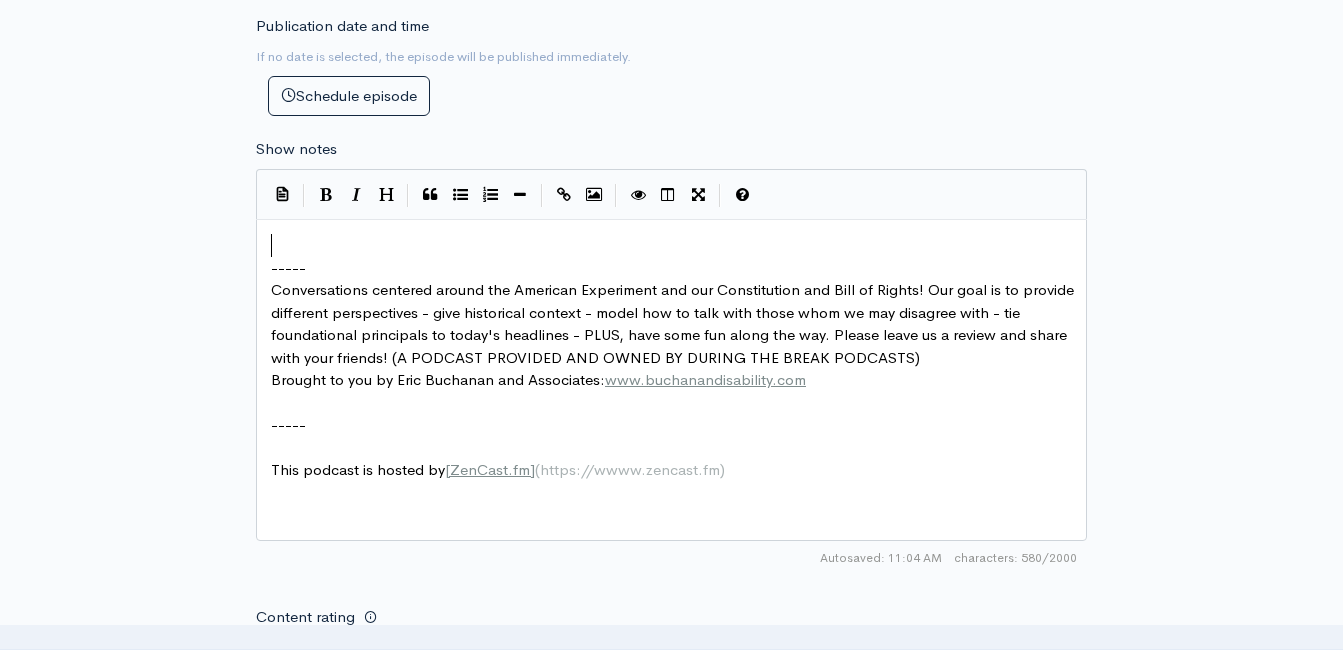 click on "​" at bounding box center [679, 245] 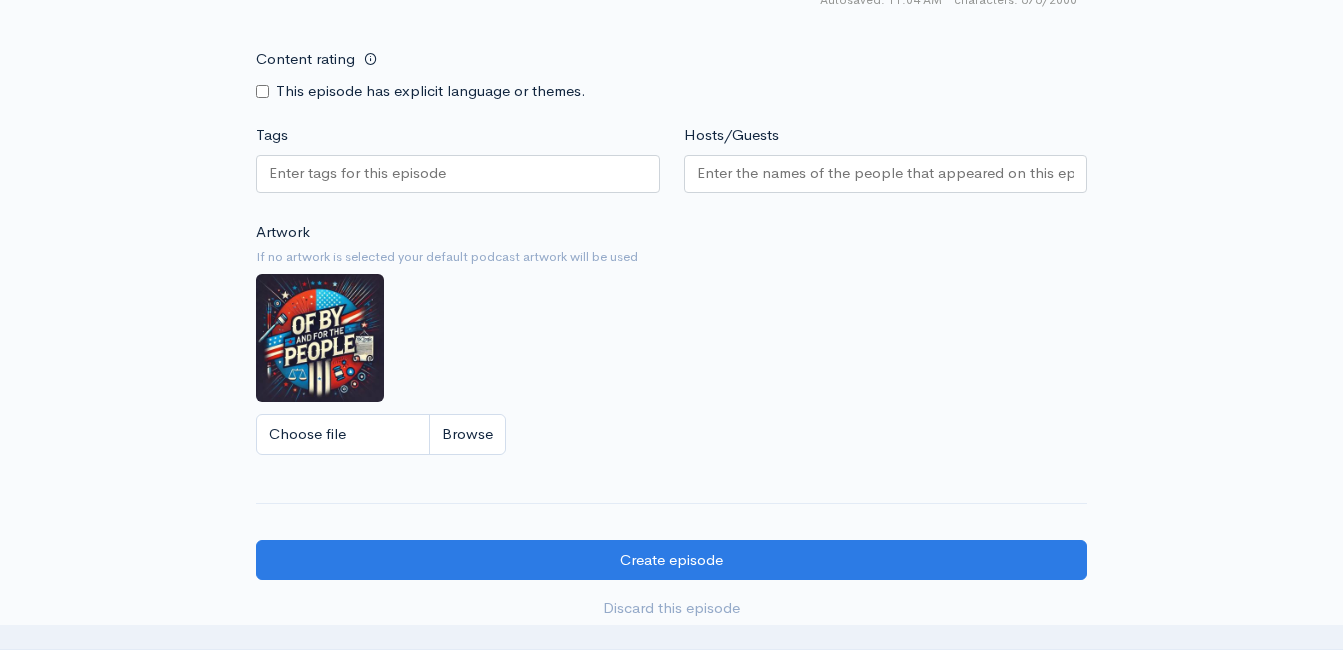 scroll, scrollTop: 1546, scrollLeft: 0, axis: vertical 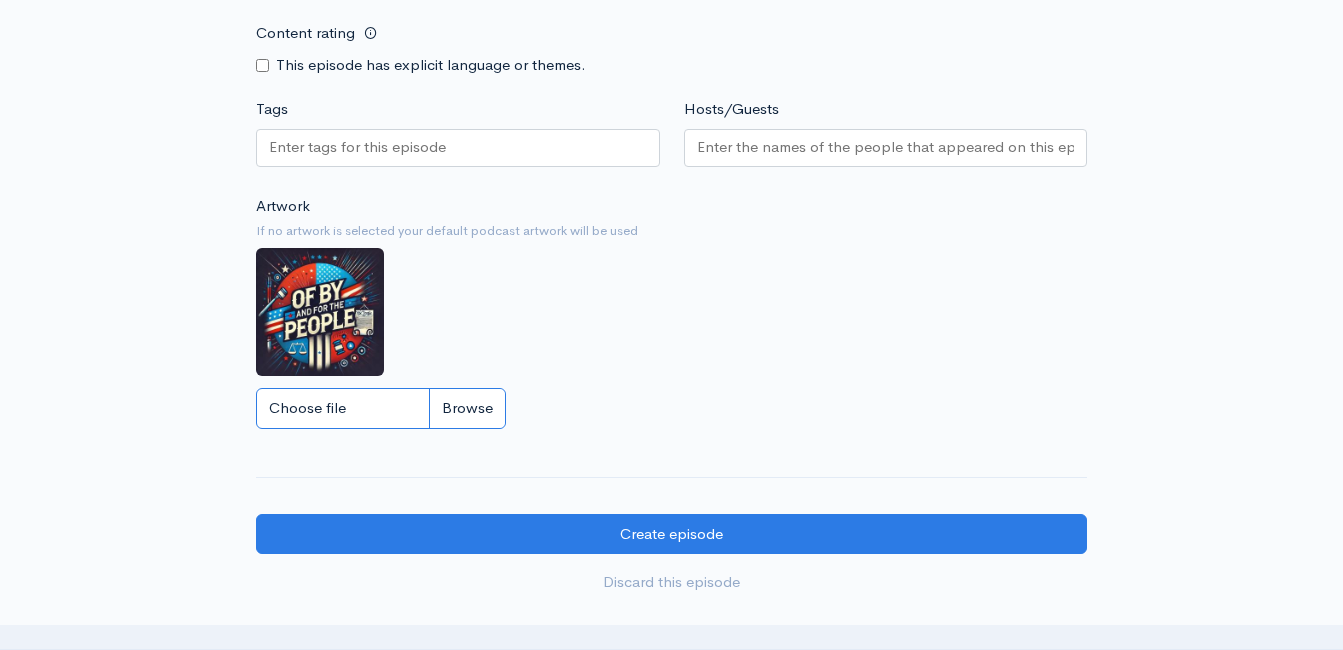 click on "Choose file" at bounding box center [381, 408] 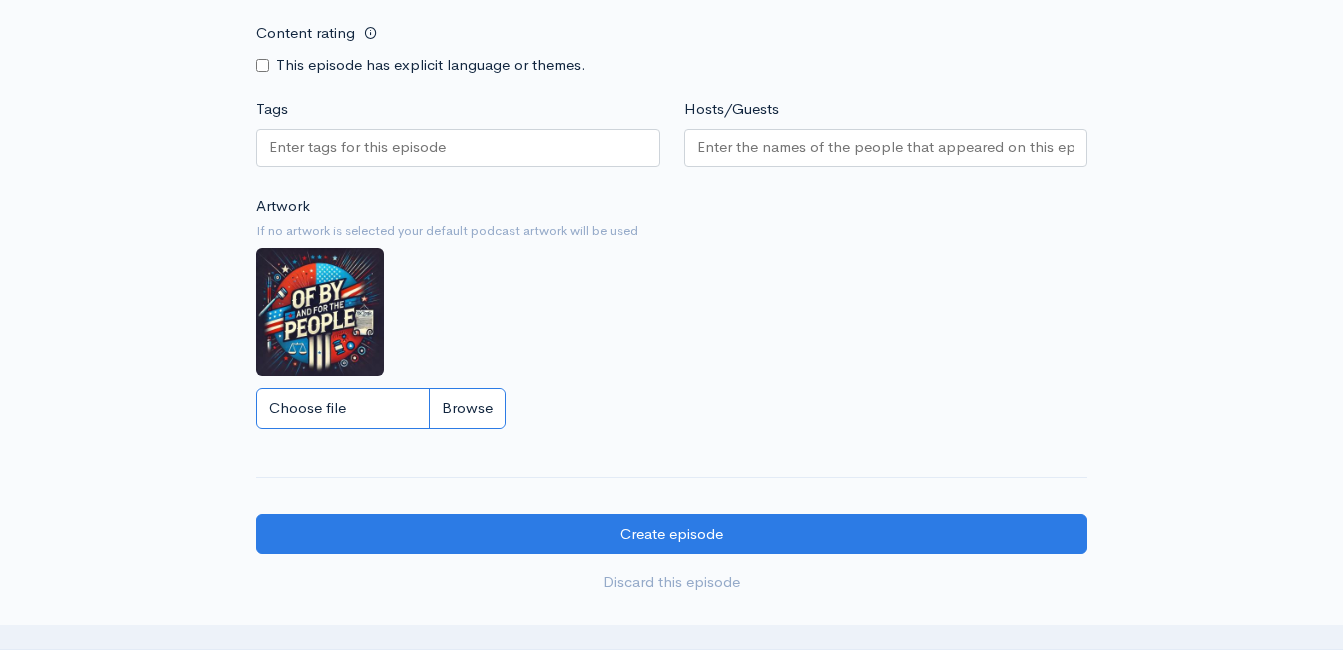 type on "C:\fakepath\5.jpg" 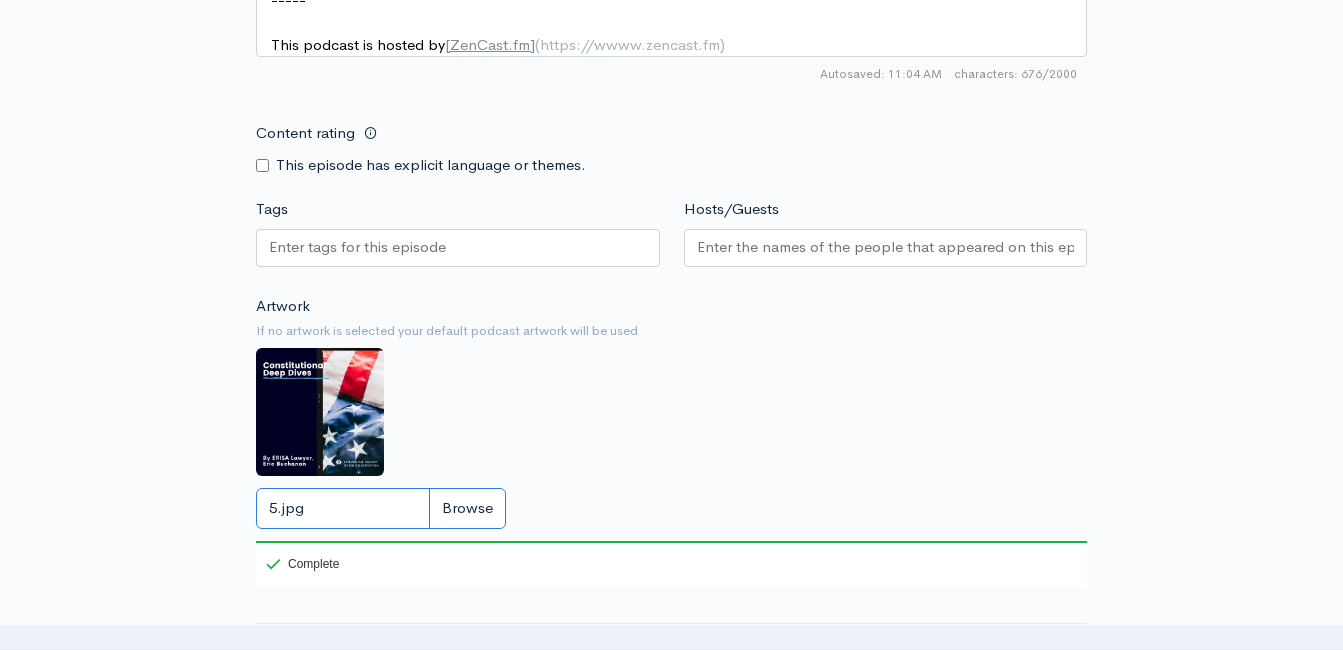 scroll, scrollTop: 1844, scrollLeft: 0, axis: vertical 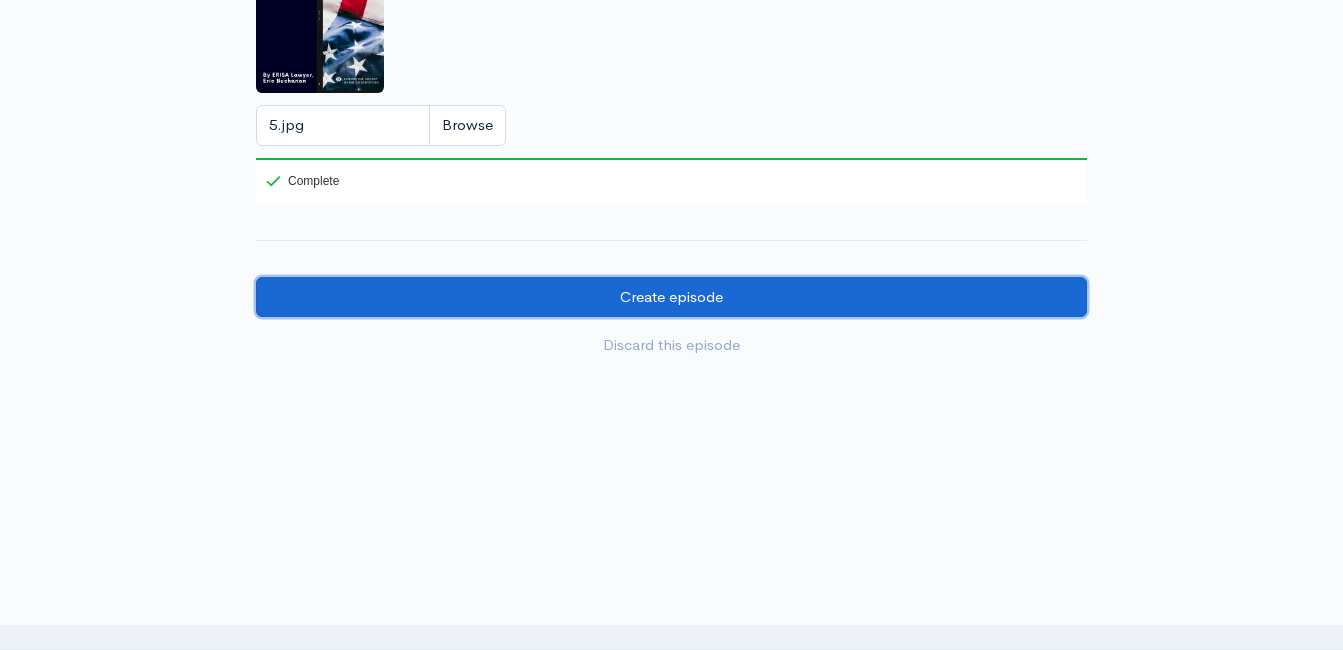 click on "Create episode" at bounding box center [671, 297] 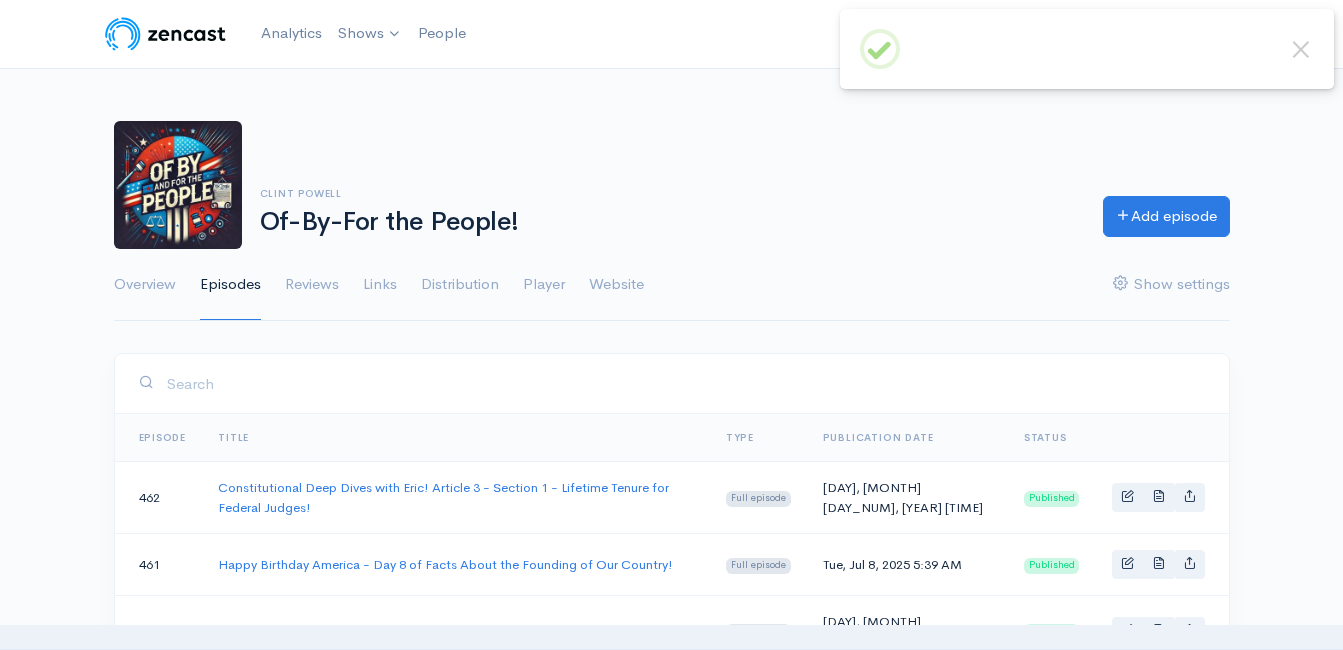 scroll, scrollTop: 0, scrollLeft: 0, axis: both 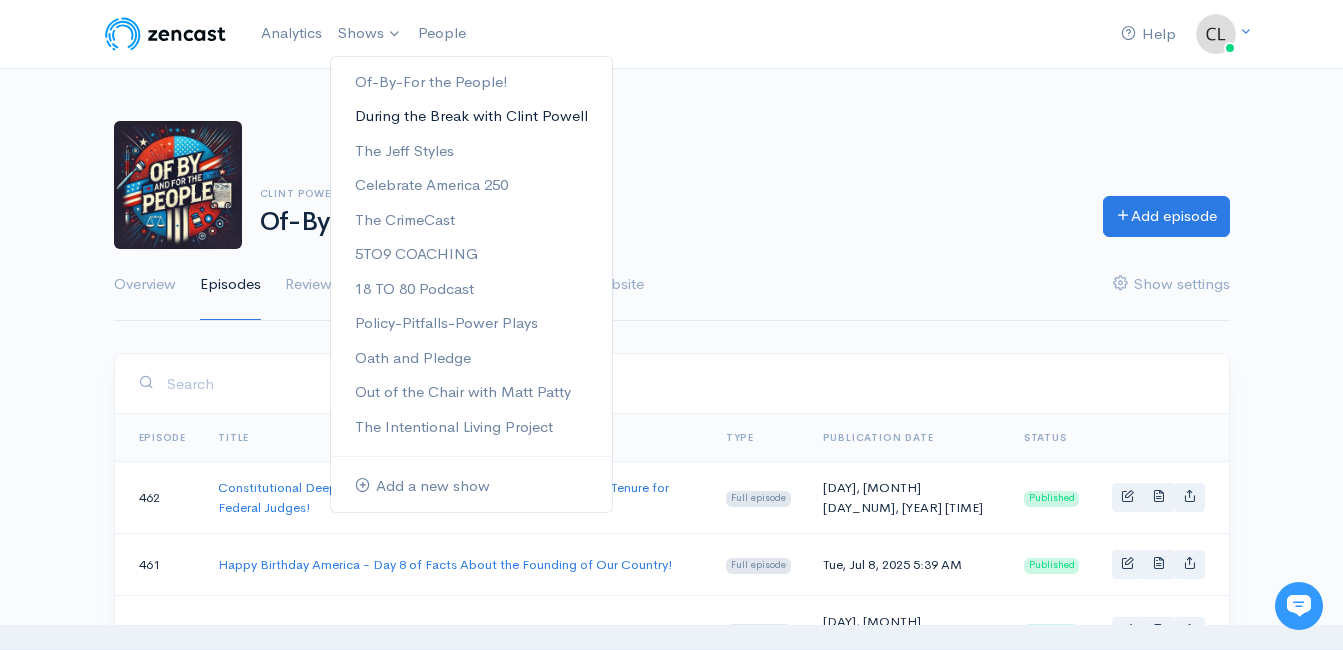 click on "During the Break with Clint Powell" at bounding box center [471, 116] 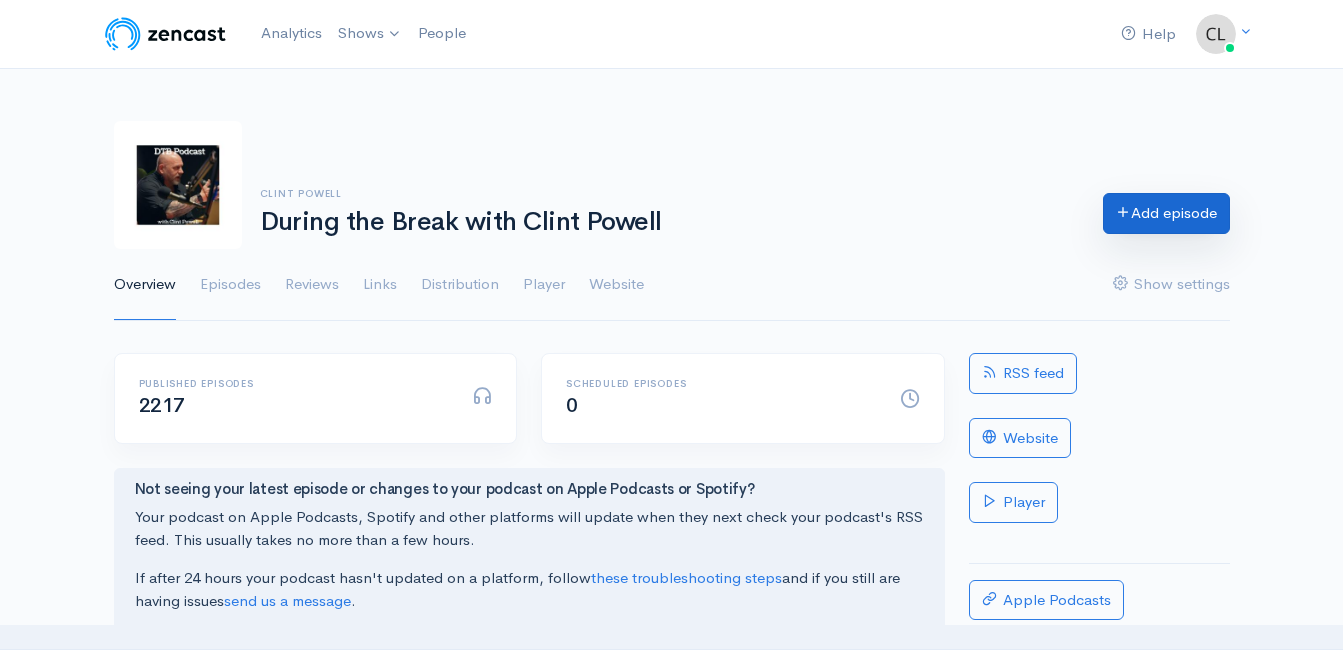 scroll, scrollTop: 0, scrollLeft: 0, axis: both 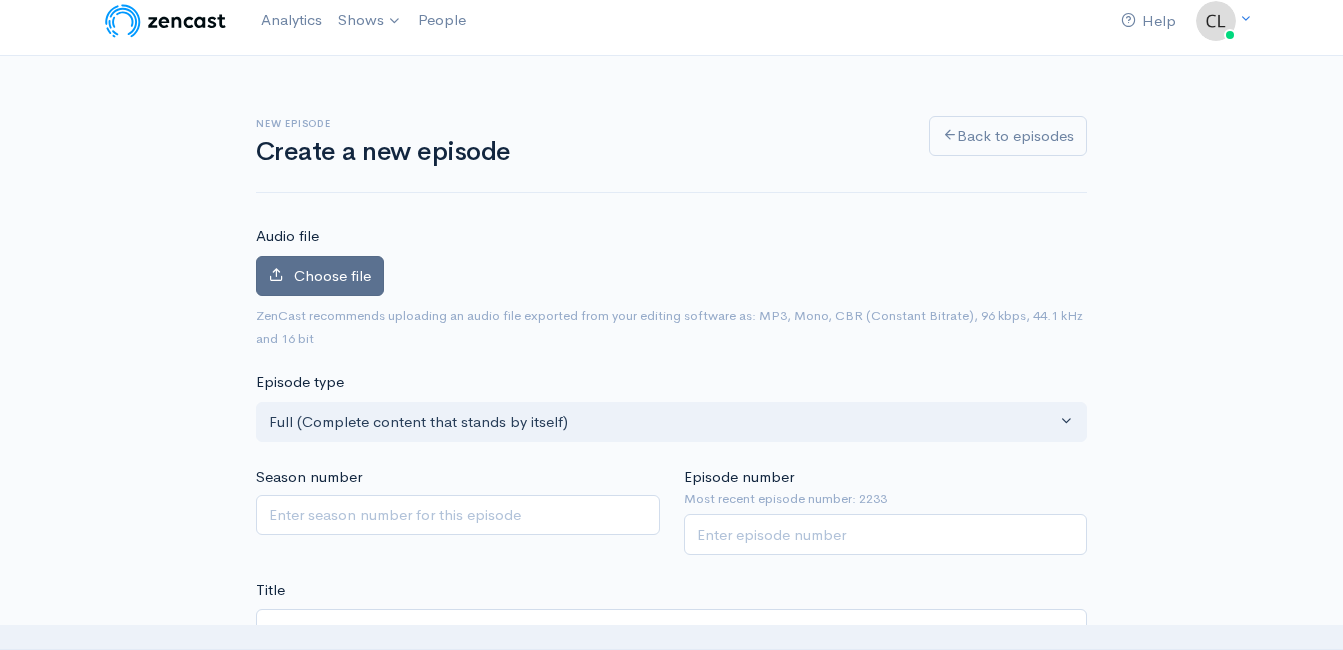 click on "Choose file" at bounding box center (320, 276) 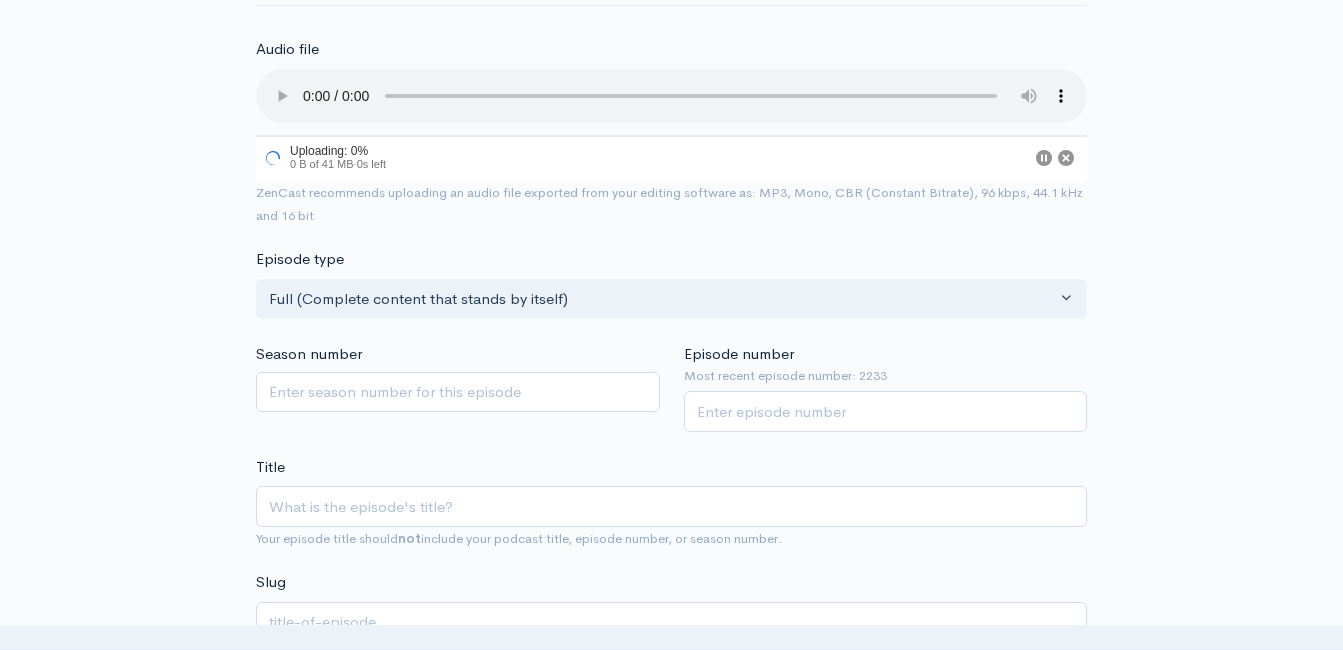 scroll, scrollTop: 213, scrollLeft: 0, axis: vertical 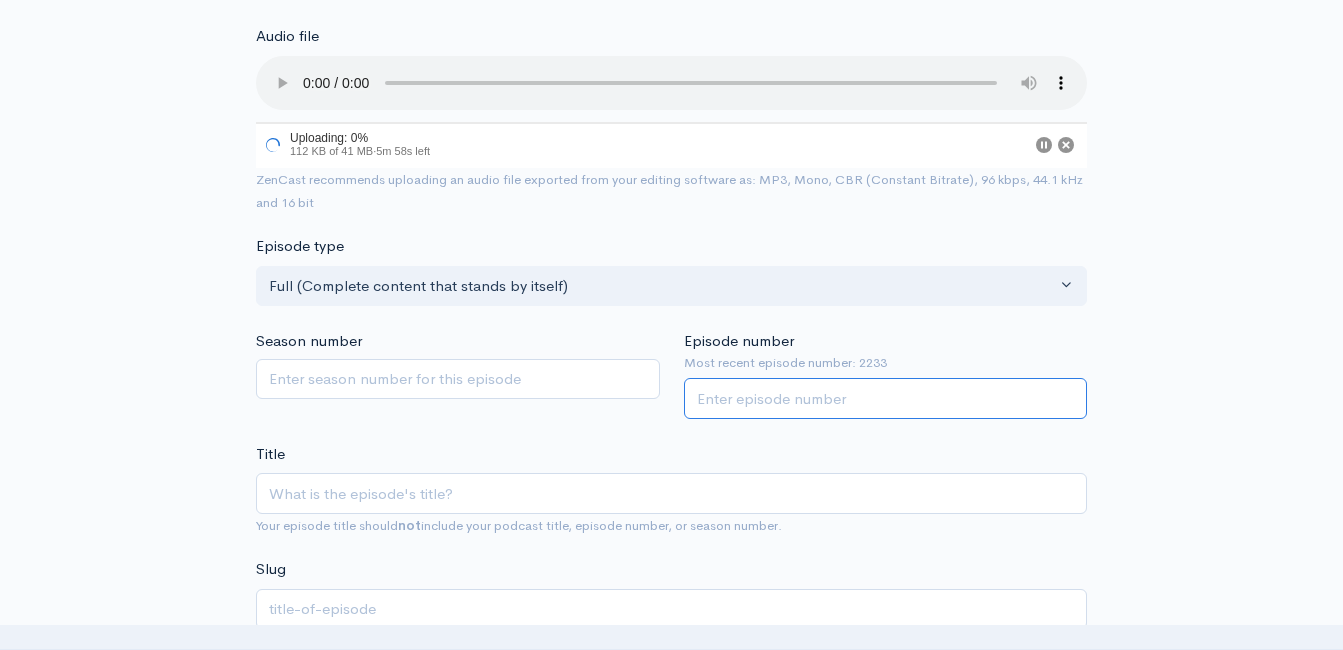 click on "Episode number" at bounding box center [886, 398] 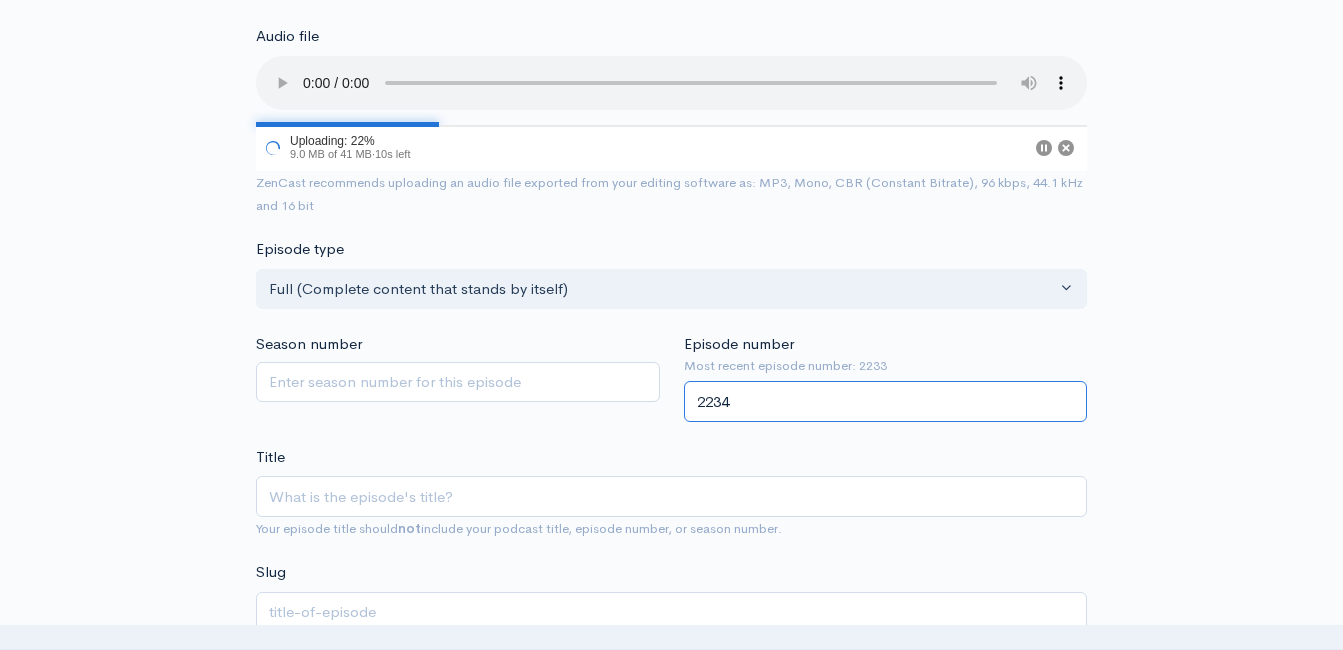 type on "2234" 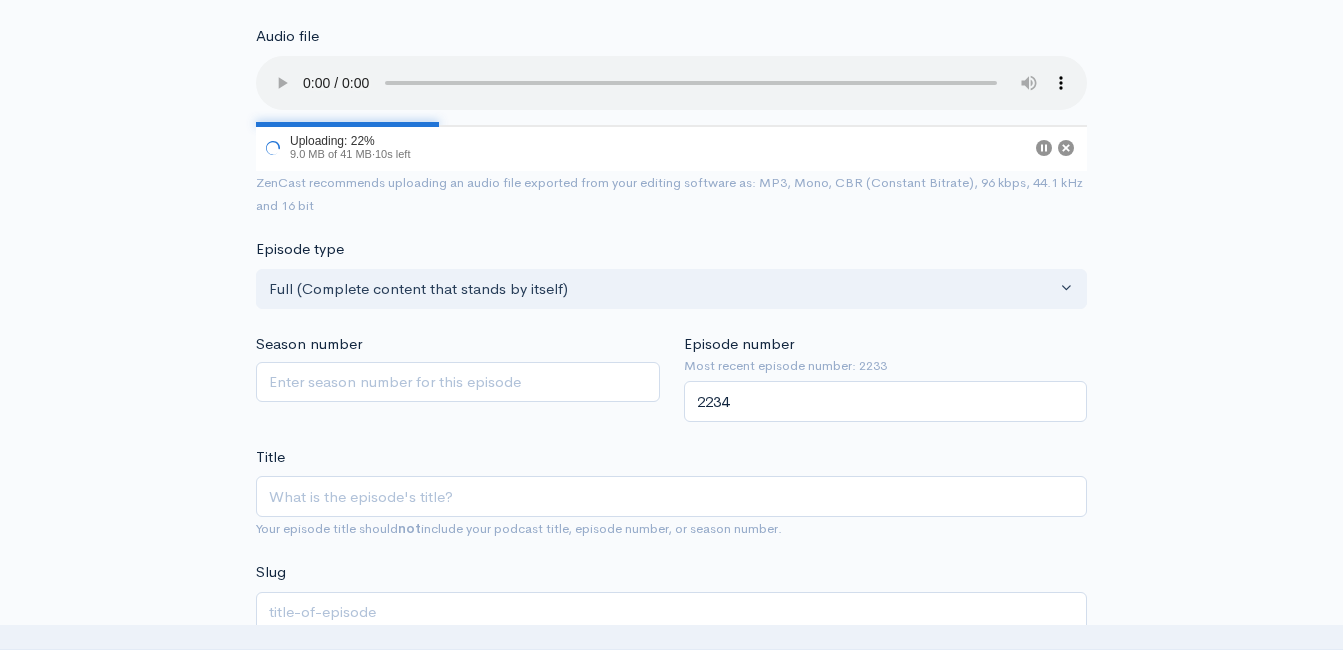 click on "Audio file                       22   Uploading: 22% 9.0 MB of 41 MB  ·  10s left   ZenCast recommends uploading an audio file exported from your editing
software as: MP3, Mono, CBR (Constant Bitrate), 96 kbps, 44.1 kHz and 16 bit   Episode type   Full (Complete content that stands by itself) Trailer (a short, promotional piece of content that represents a preview for a show) Bonus (extra content for a show (for example, behind the scenes information or interviews with the cast) Full (Complete content that stands by itself)     Season number     Episode number   Most recent episode number: 2233   2234   Title     Your episode title should  not  include your podcast
title, episode number, or season number.   Slug     The slug will be used in the URL for the episode.     Subtitle     No need to repeat the main title of the episode, it's best to add a little more context.   Publication date and time   If no date is selected, the episode will be published immediately.    Schedule episode" at bounding box center (671, 1134) 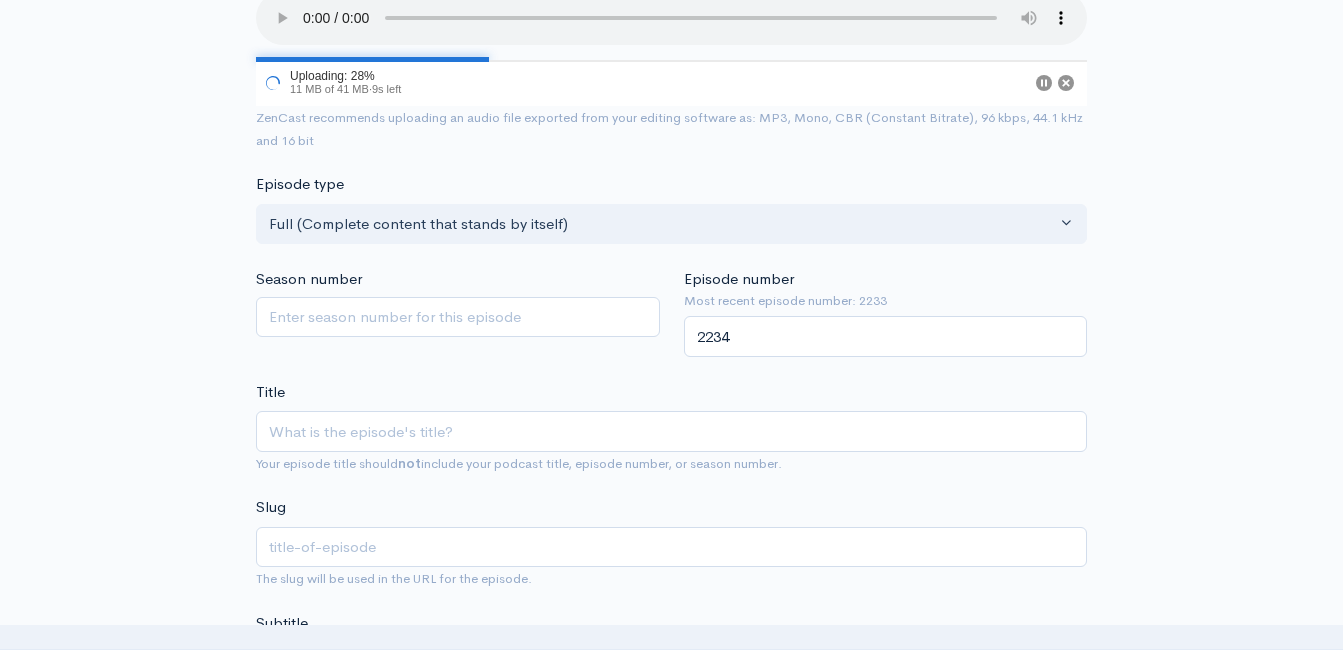 scroll, scrollTop: 313, scrollLeft: 0, axis: vertical 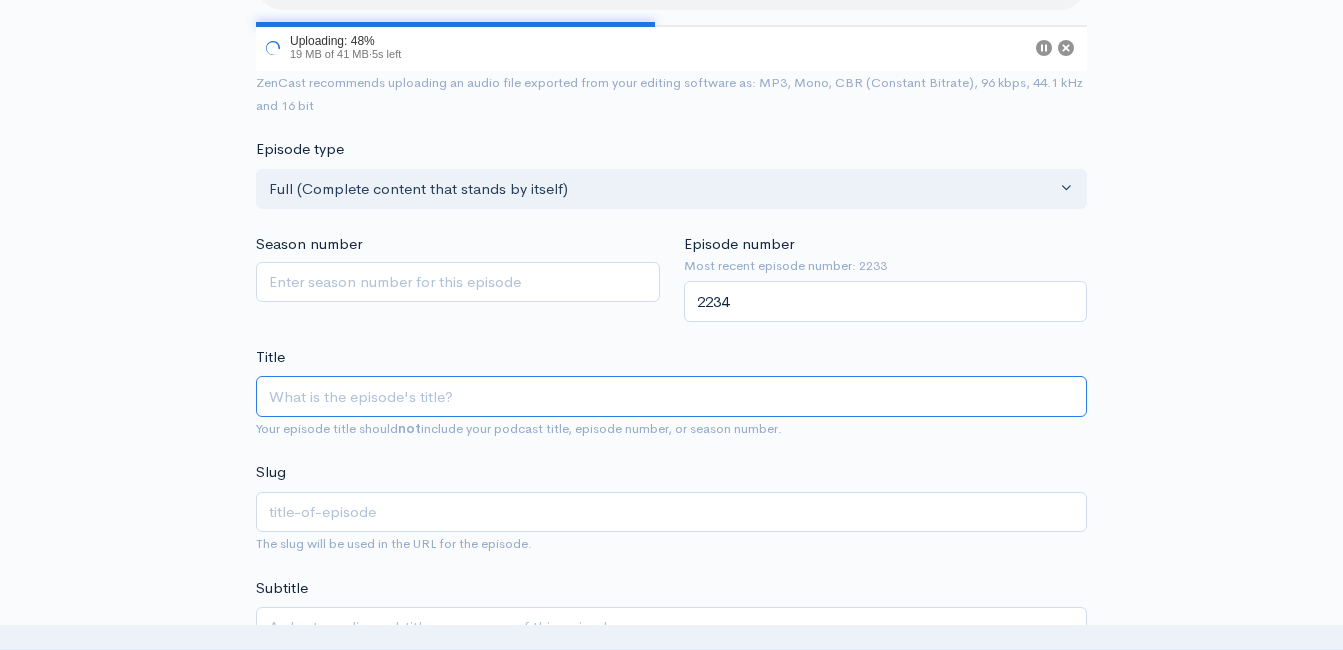 paste on "Constitutional Deep Dives with Eric! Article 3 - Section 1 - Lifetime Tenure for Federal Judges!" 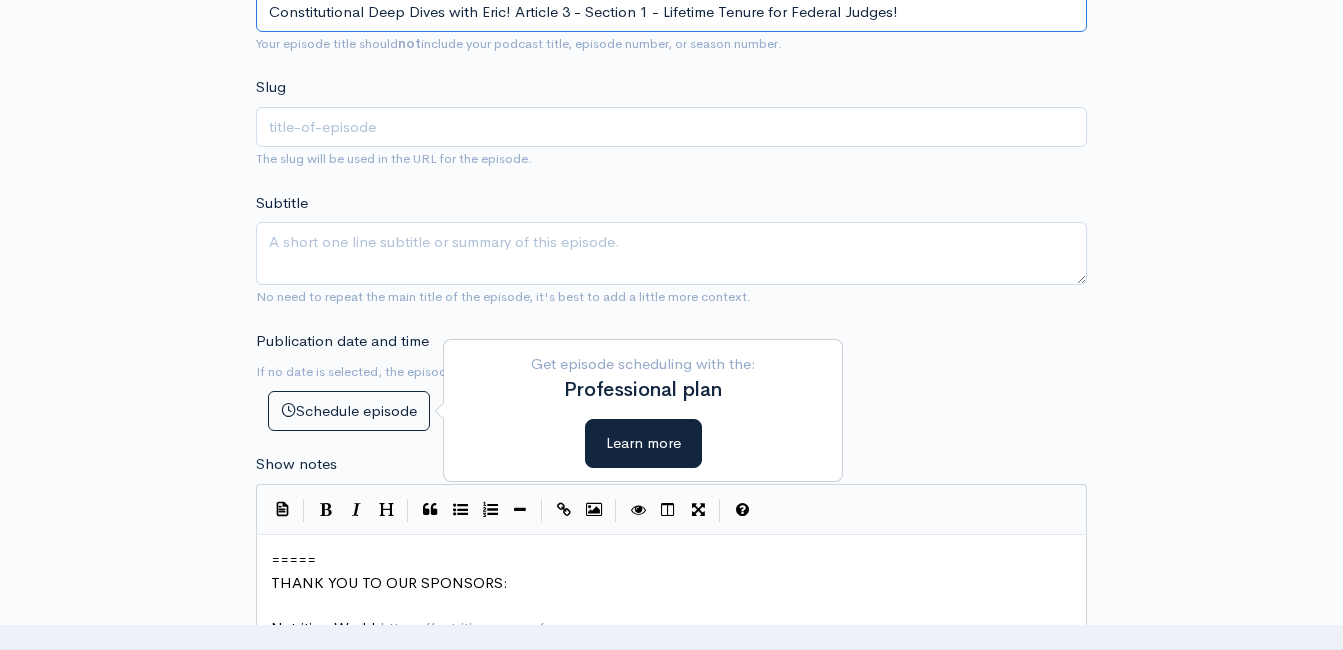 scroll, scrollTop: 813, scrollLeft: 0, axis: vertical 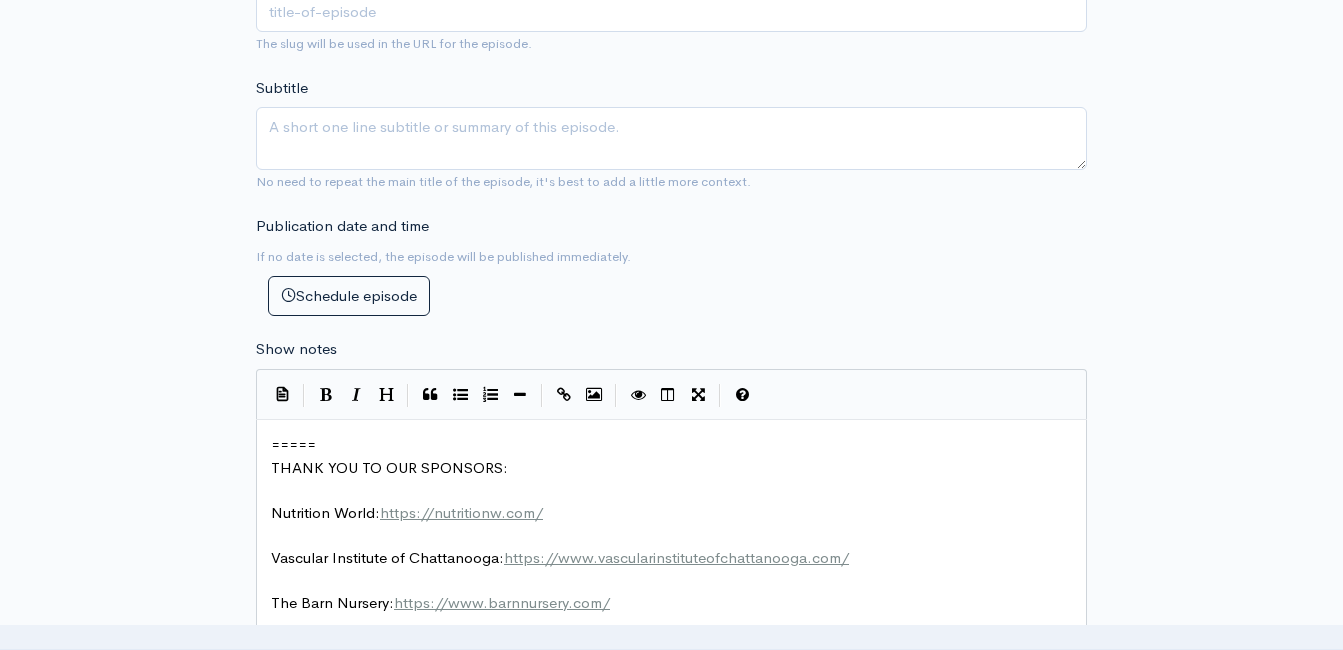 type on "Constitutional Deep Dives with Eric! Article 3 - Section 1 - Lifetime Tenure for Federal Judges!" 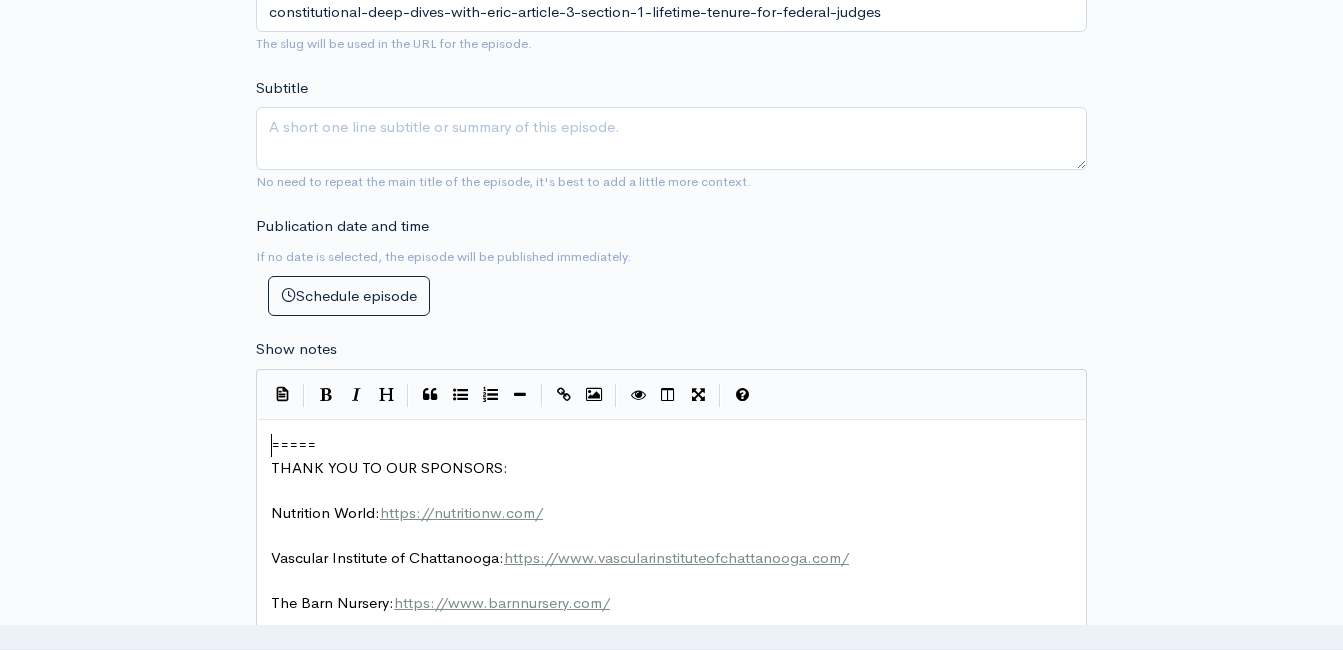 scroll, scrollTop: 2, scrollLeft: 0, axis: vertical 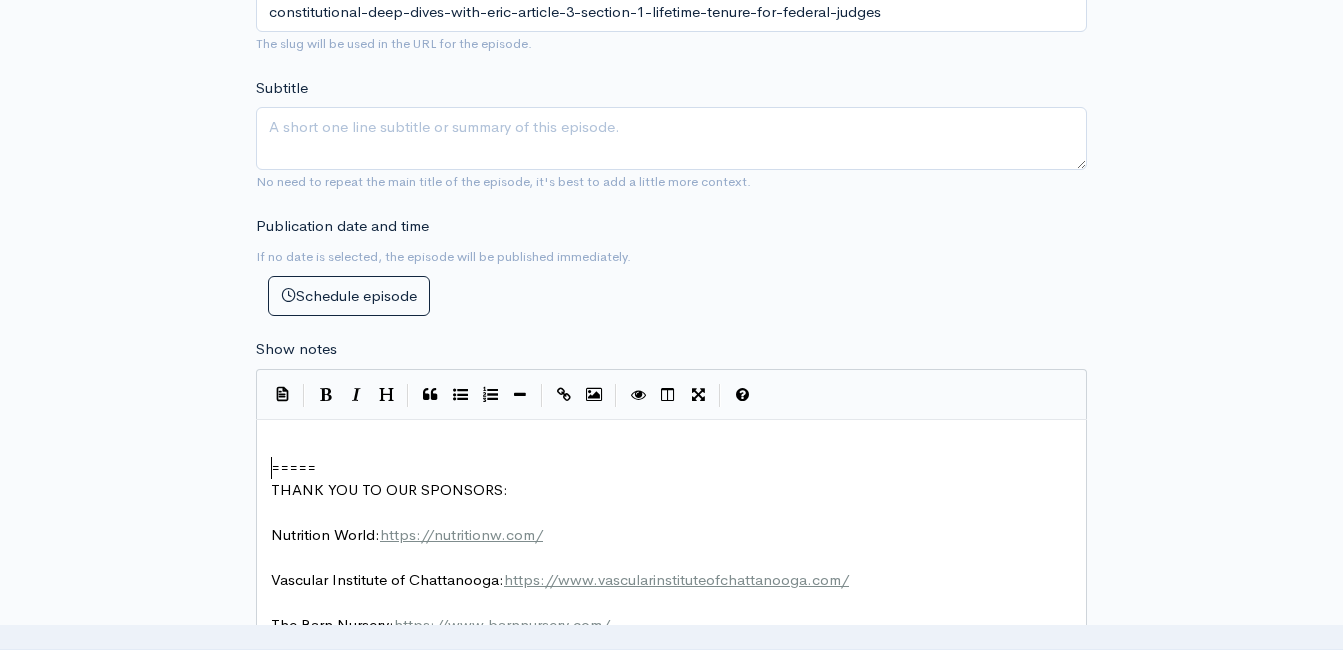 click on "​" at bounding box center (679, 445) 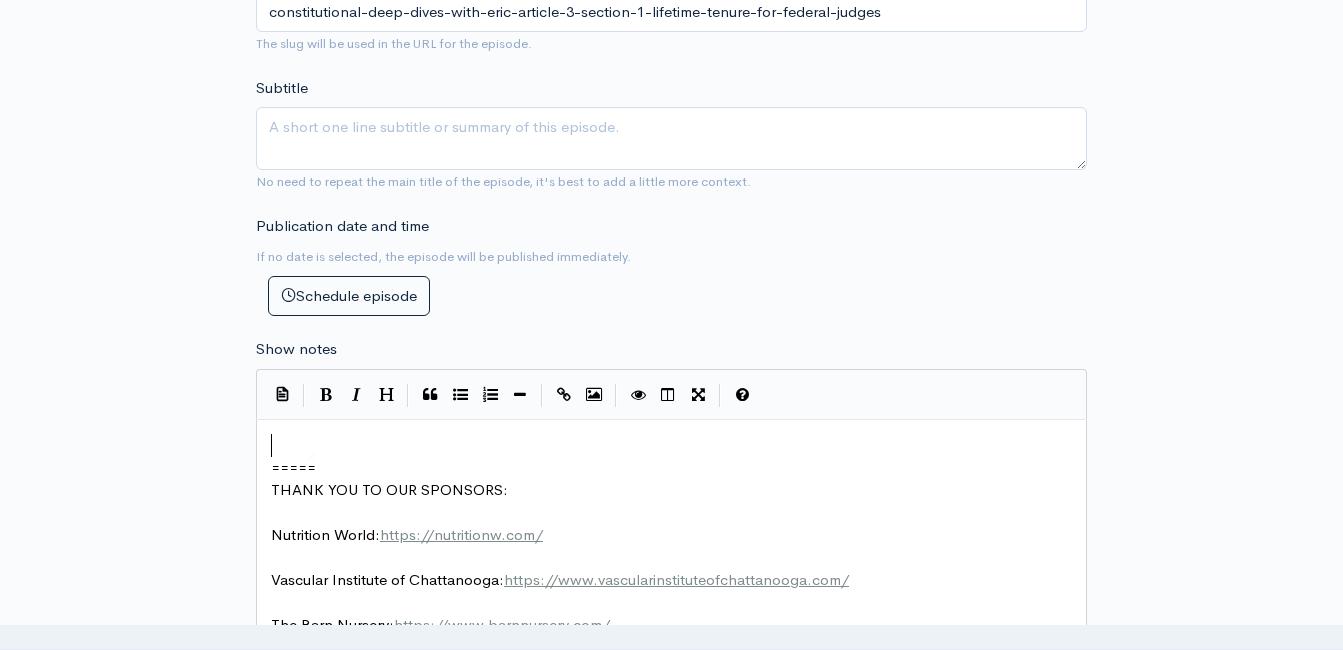 scroll, scrollTop: 0, scrollLeft: 0, axis: both 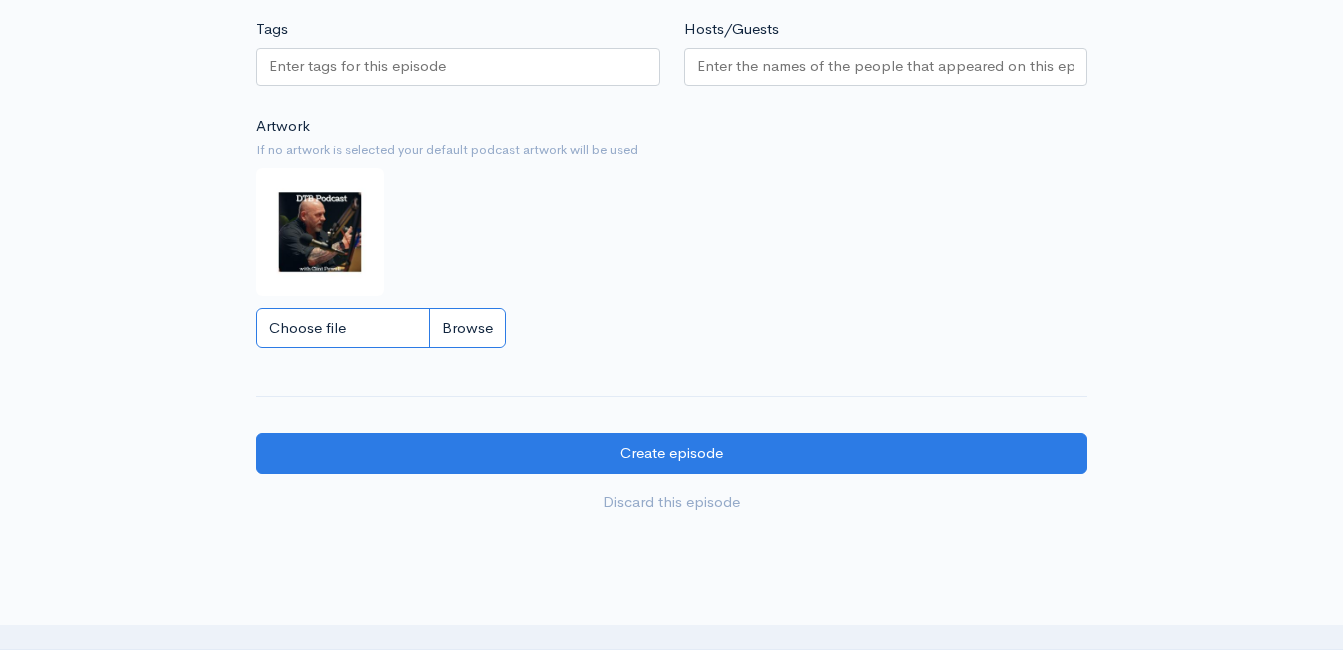 click on "Choose file" at bounding box center [381, 328] 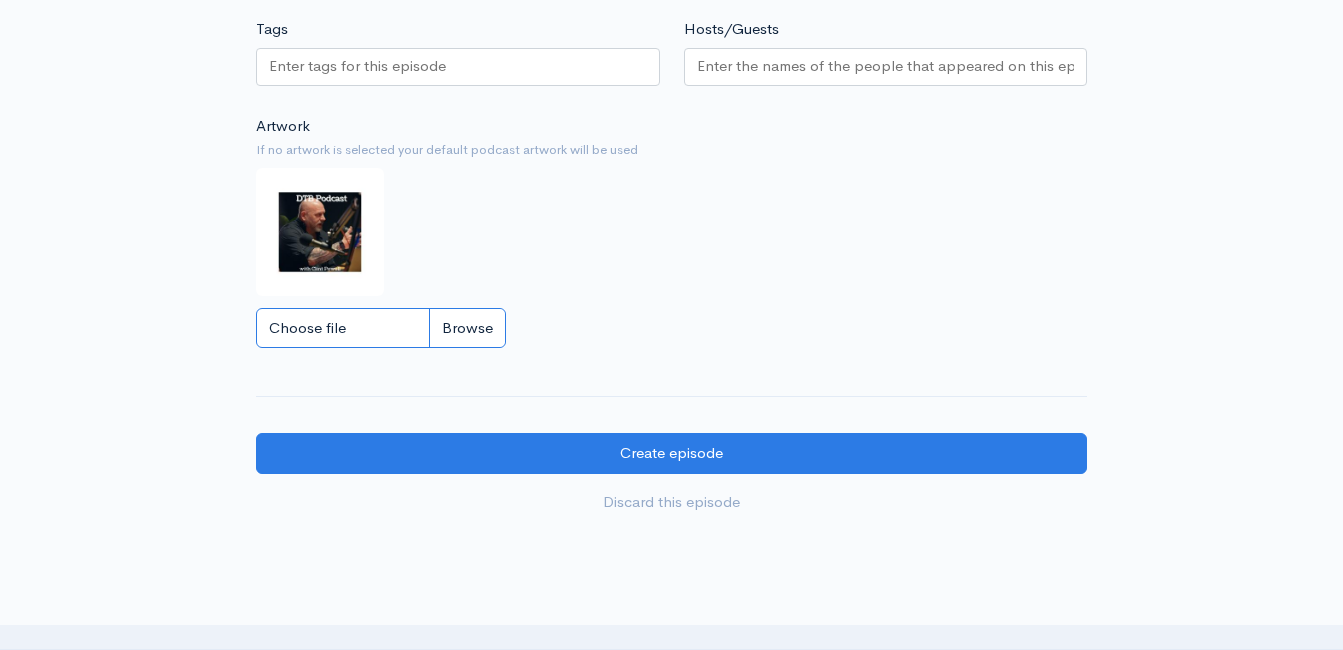 type on "C:\fakepath\5.jpg" 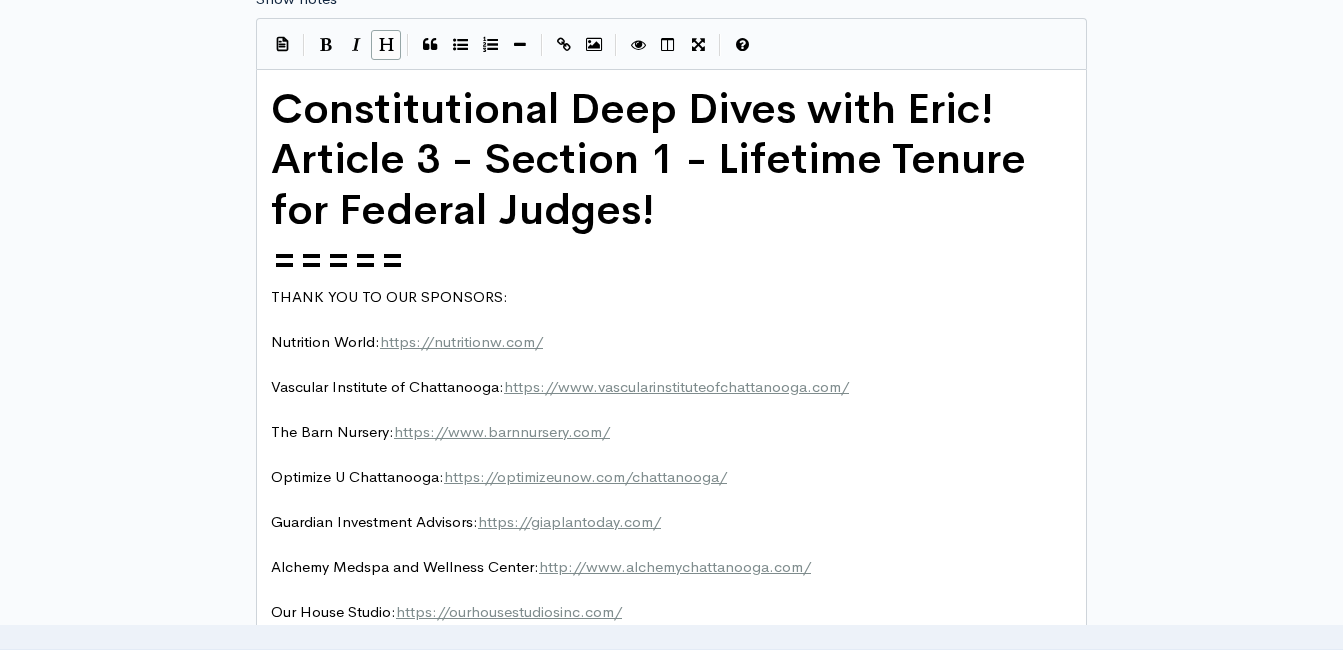 scroll, scrollTop: 1159, scrollLeft: 0, axis: vertical 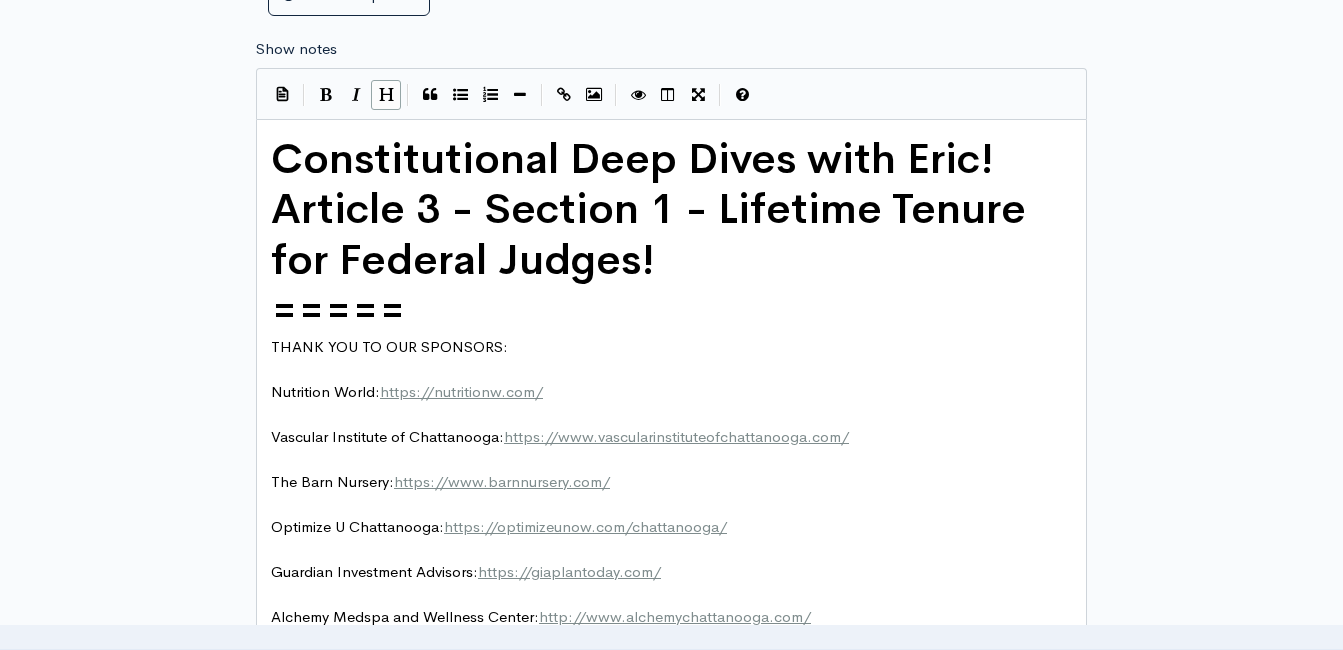 click on "Constitutional Deep Dives with Eric! Article 3 - Section 1 - Lifetime Tenure for Federal Judges!" at bounding box center (654, 209) 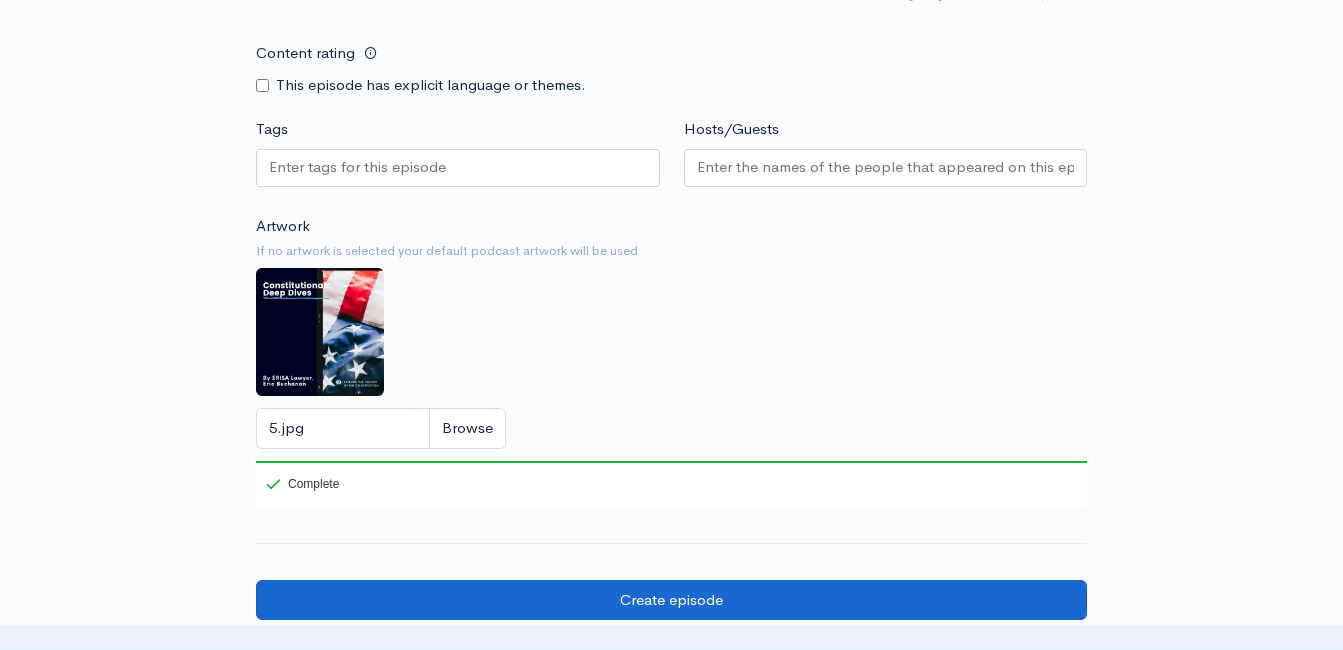 type on ": ww.buchanandisability.com" 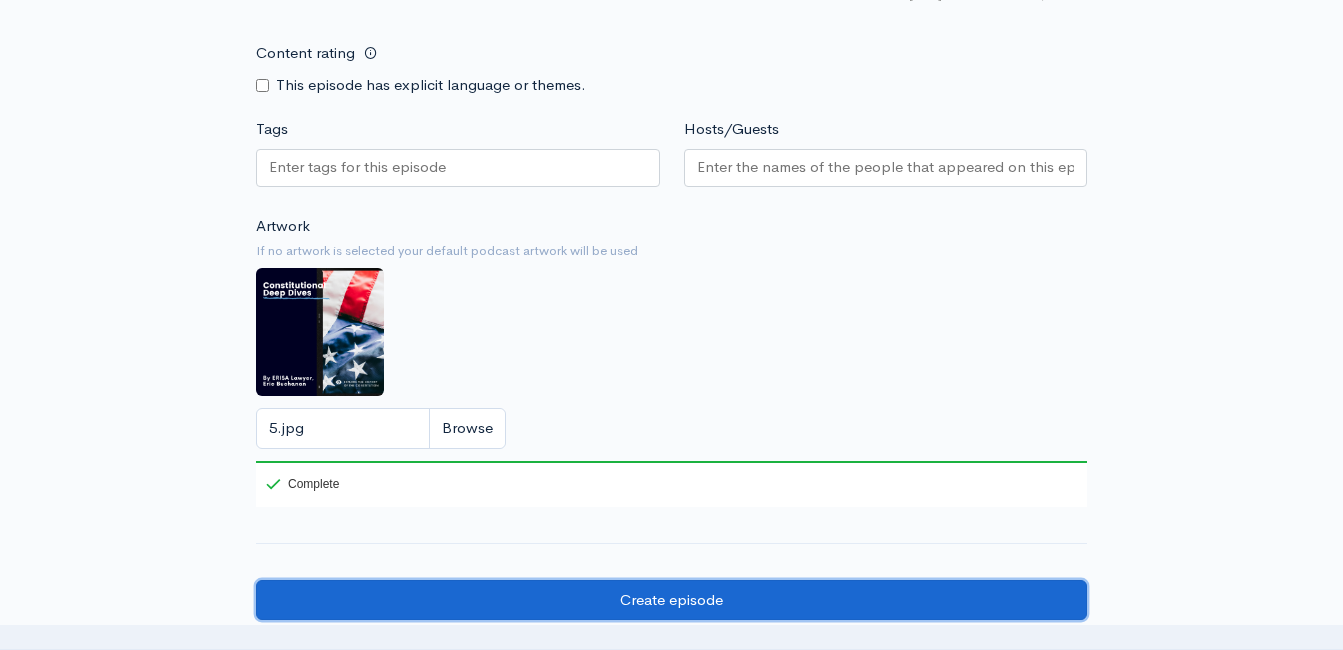 click on "Create episode" at bounding box center [671, 600] 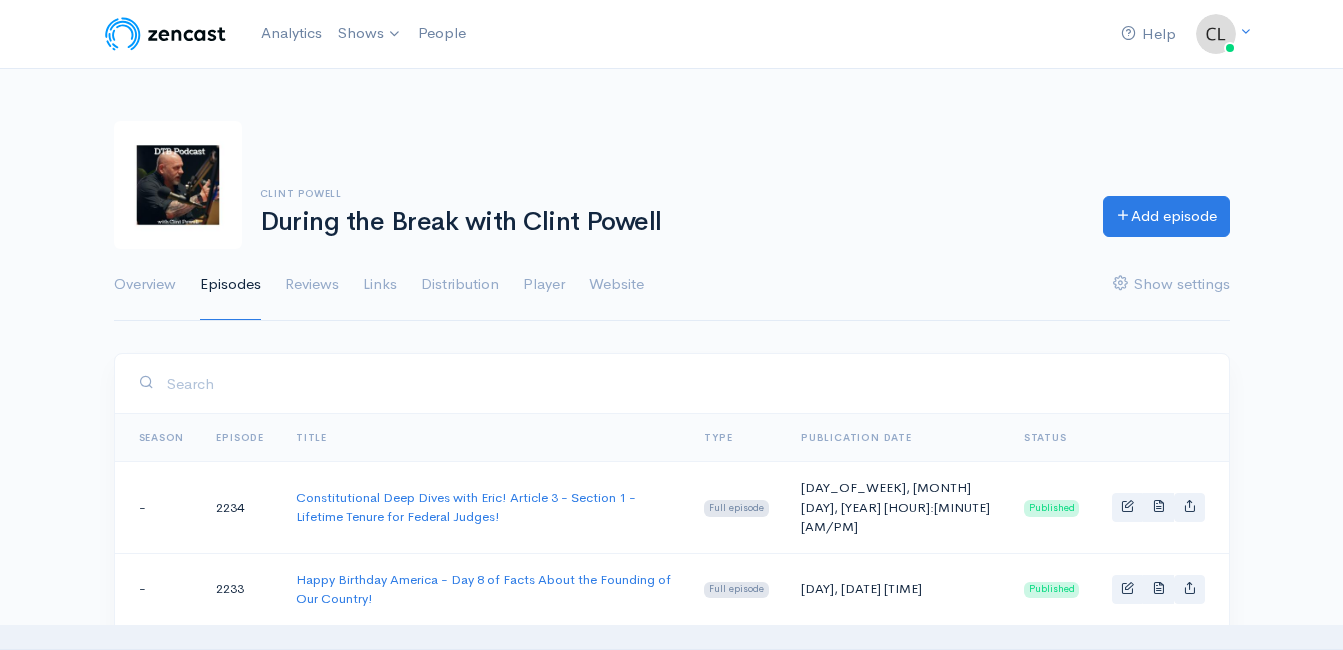 scroll, scrollTop: 0, scrollLeft: 0, axis: both 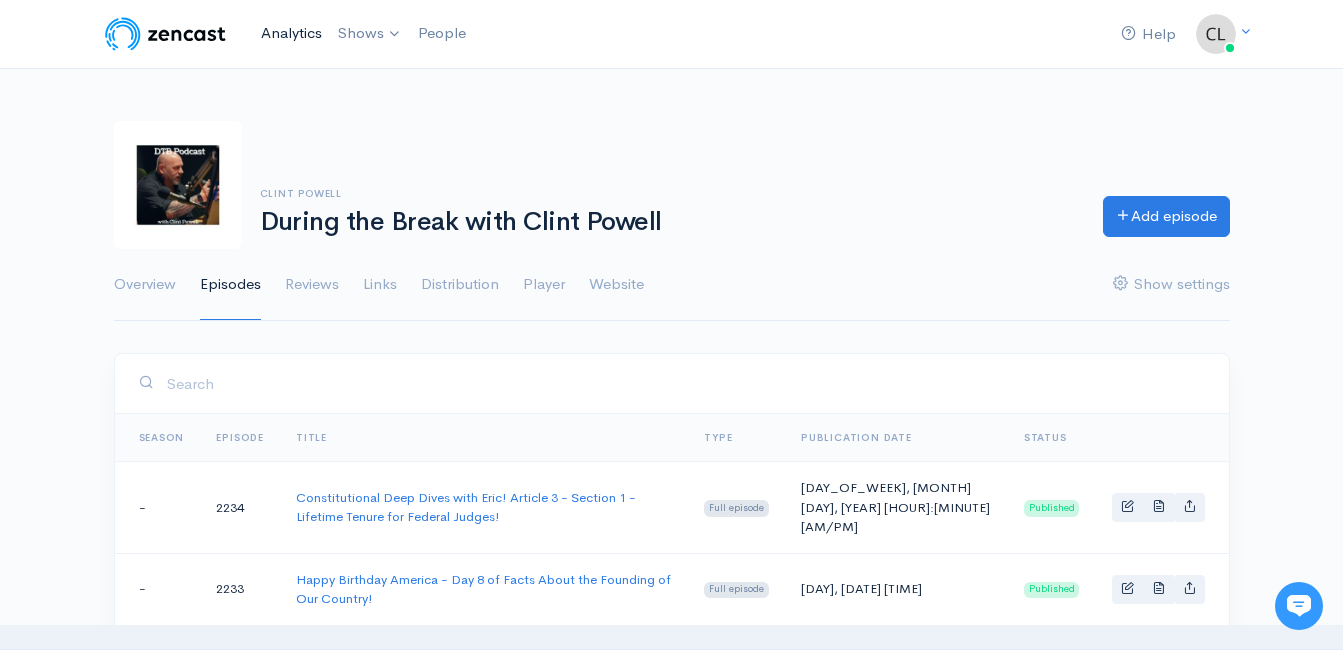 click on "Analytics" at bounding box center (291, 33) 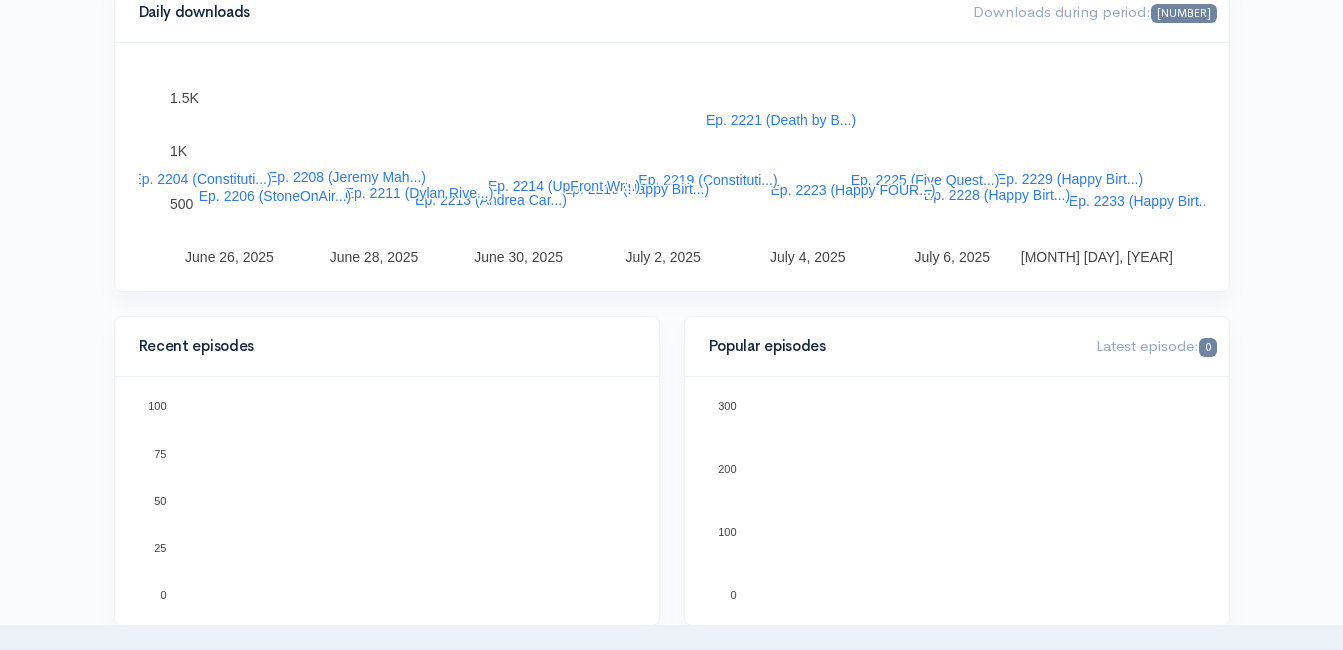 scroll, scrollTop: 400, scrollLeft: 0, axis: vertical 